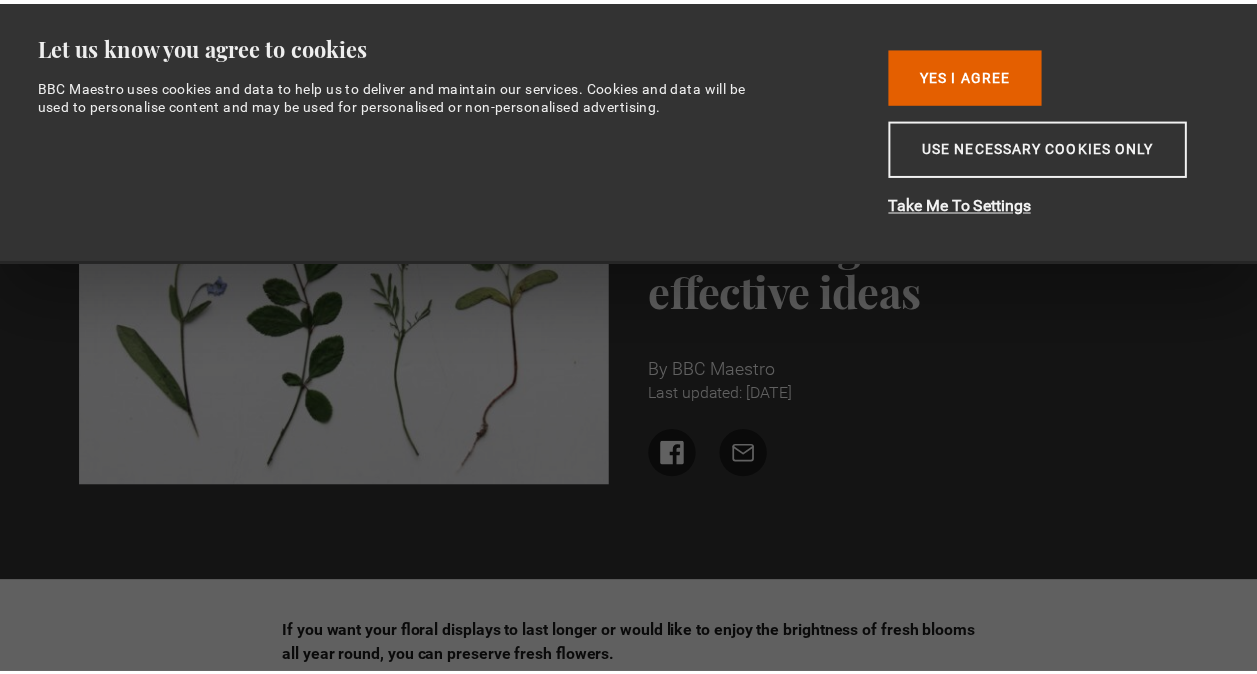 scroll, scrollTop: 0, scrollLeft: 0, axis: both 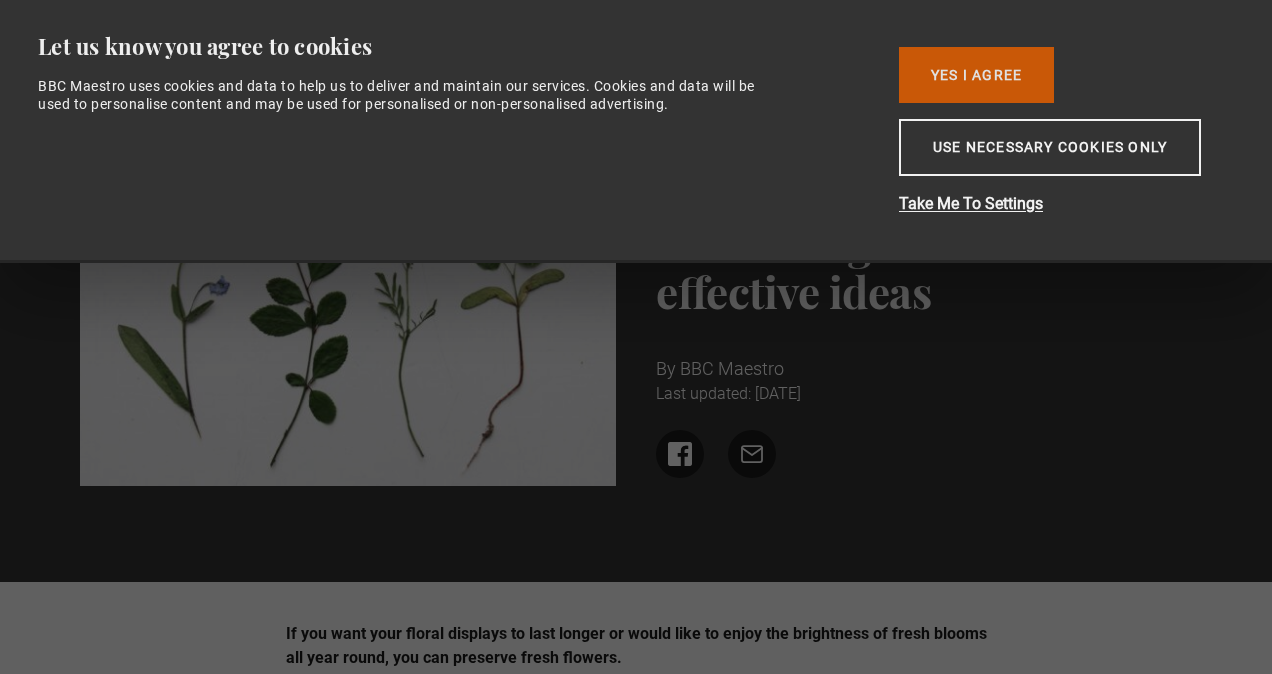 click on "Yes I Agree" at bounding box center [976, 75] 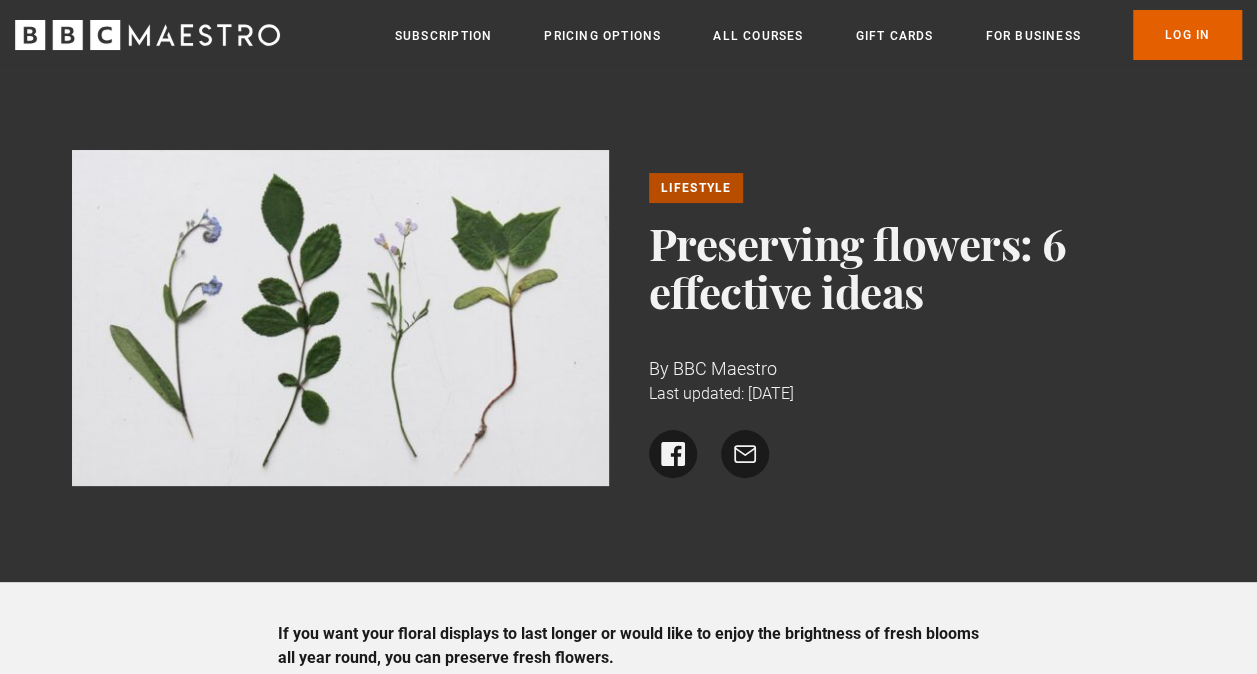 scroll, scrollTop: 0, scrollLeft: 0, axis: both 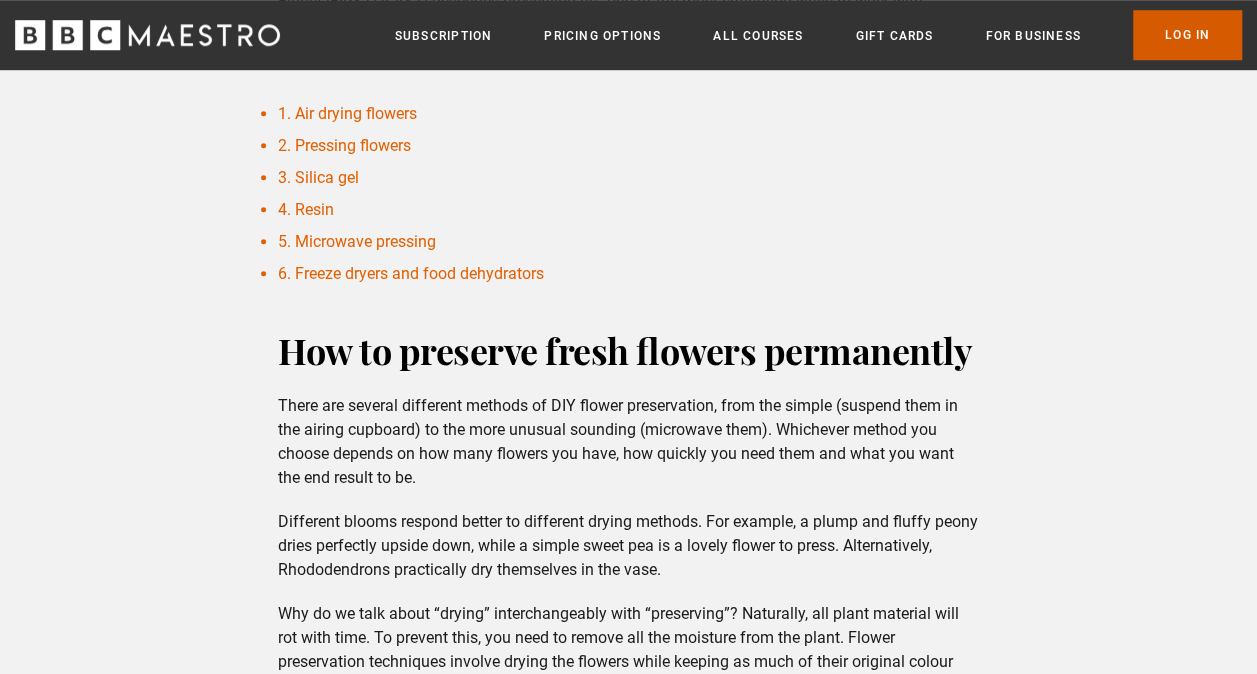 click on "Log In" at bounding box center [1187, 35] 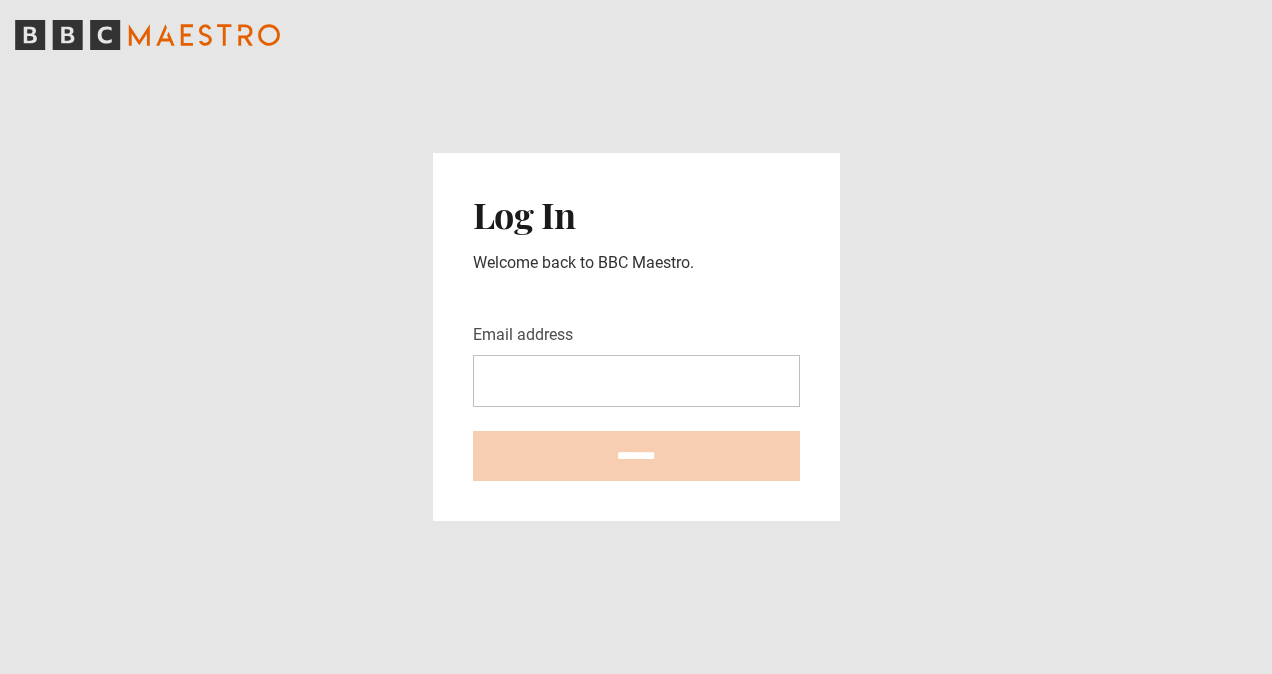 scroll, scrollTop: 0, scrollLeft: 0, axis: both 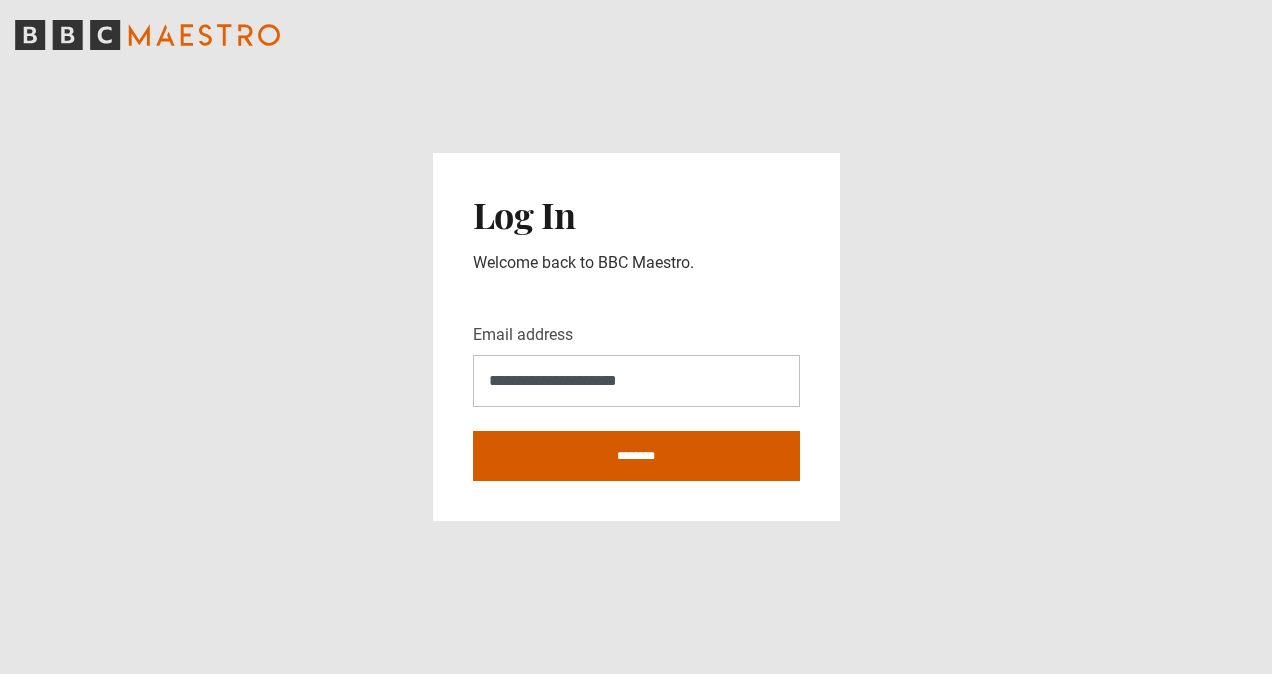 click on "********" at bounding box center [636, 456] 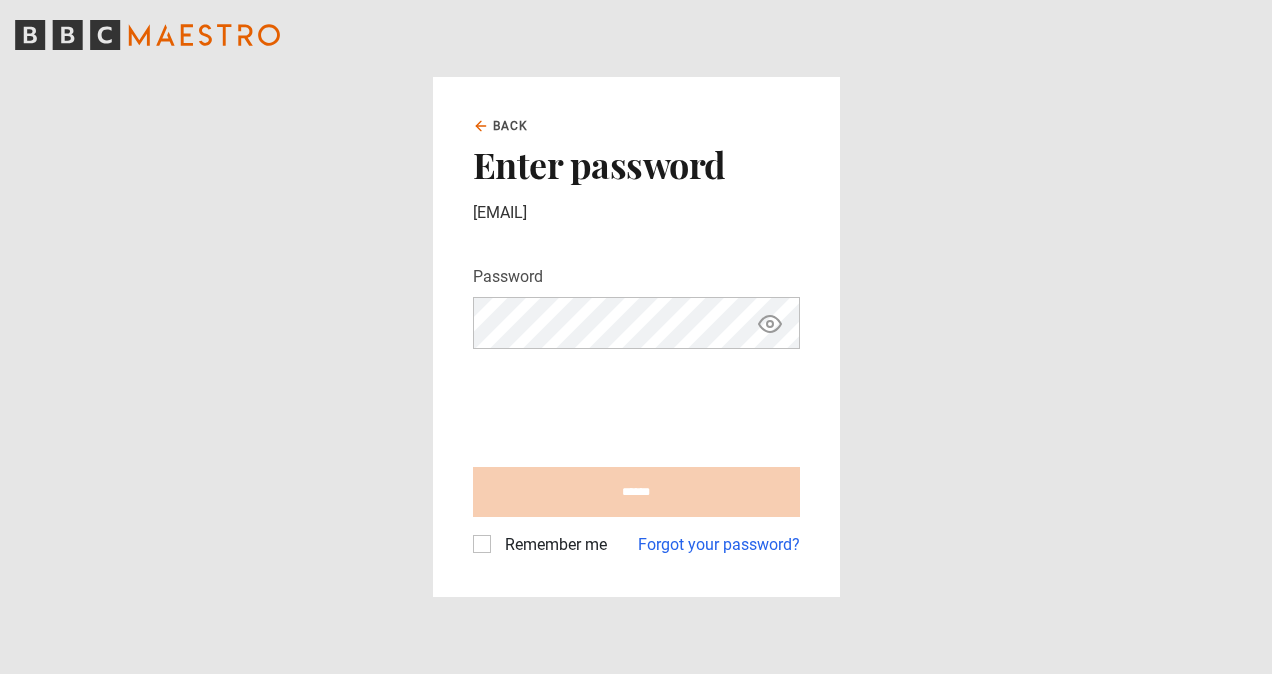 scroll, scrollTop: 0, scrollLeft: 0, axis: both 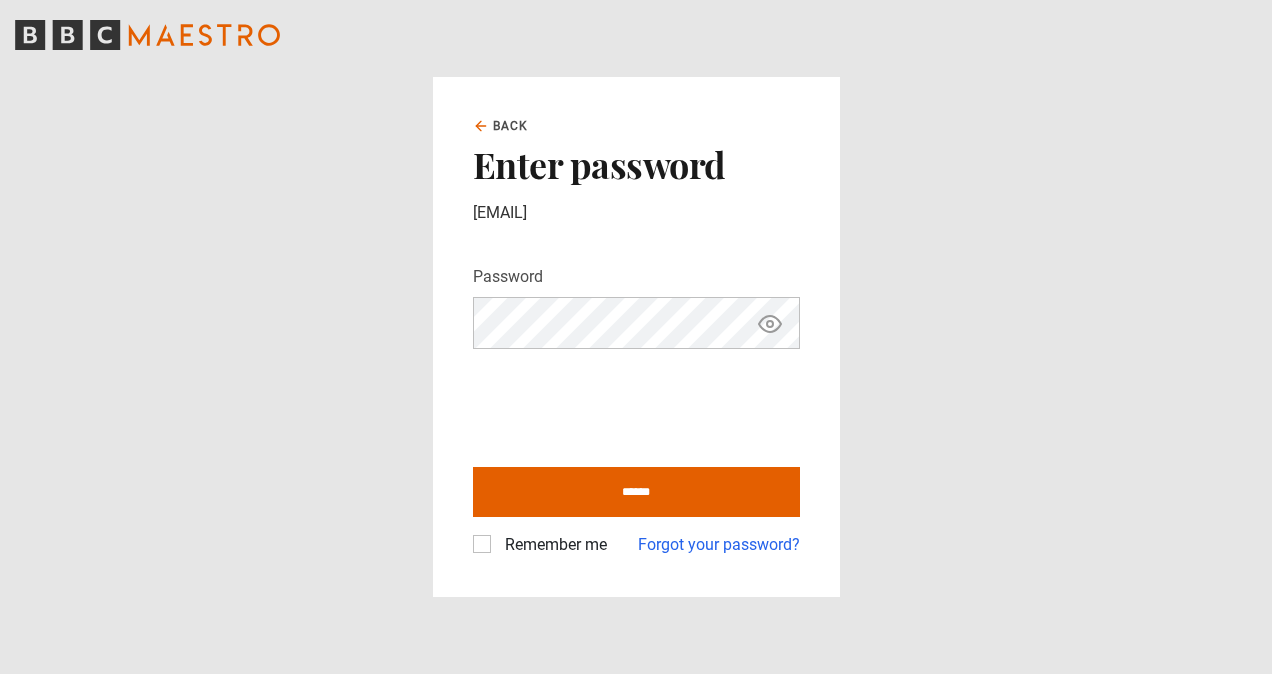 click on "Password
Your password is hidden
******
Remember me
Forgot your password?" at bounding box center (636, 411) 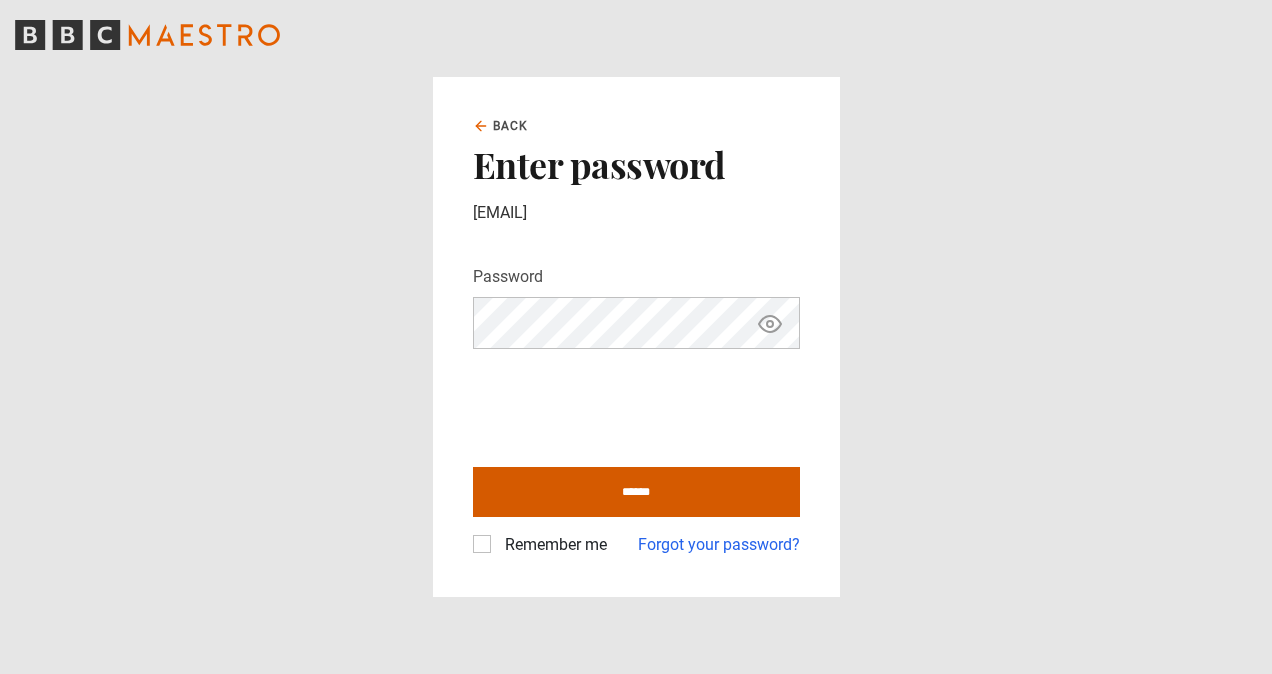 click on "******" at bounding box center (636, 492) 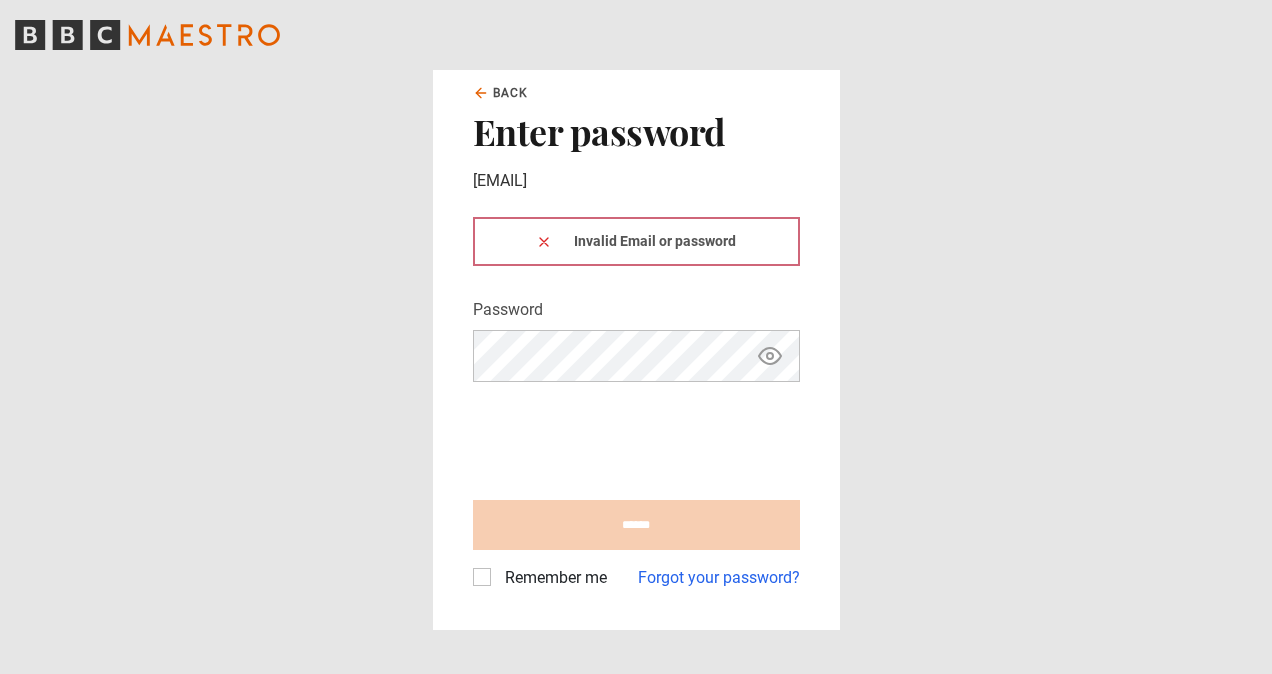 scroll, scrollTop: 0, scrollLeft: 0, axis: both 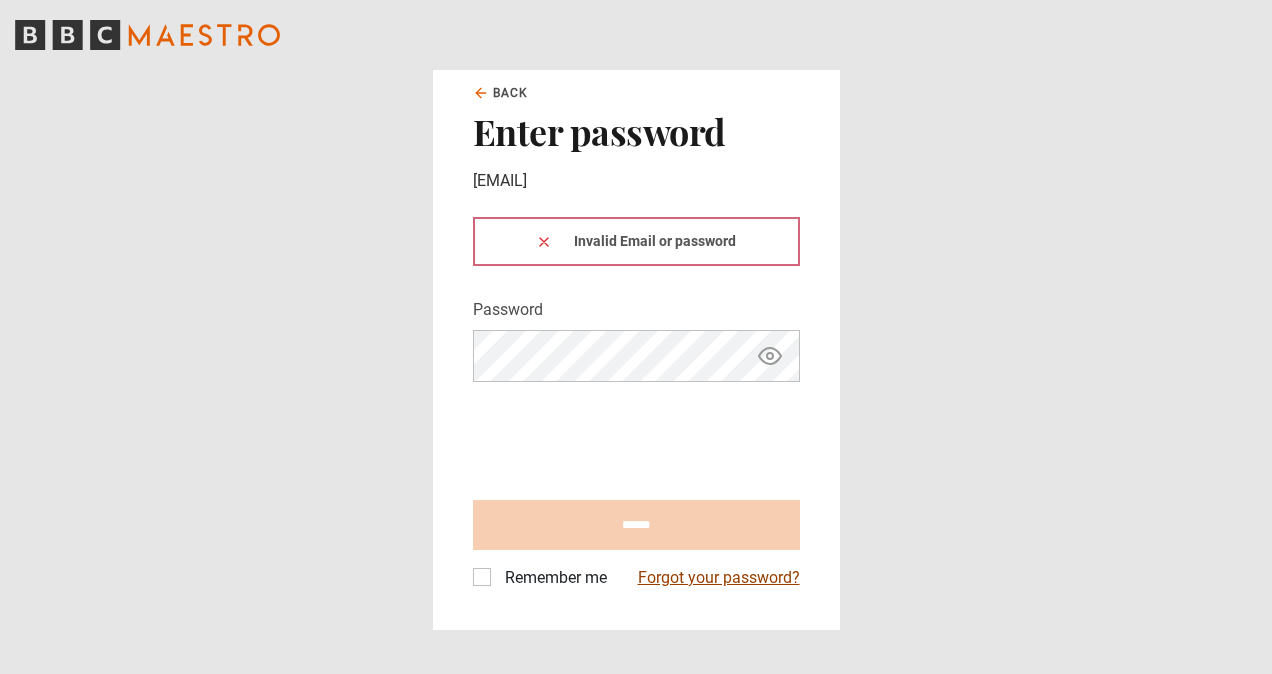 click on "Forgot your password?" at bounding box center (719, 578) 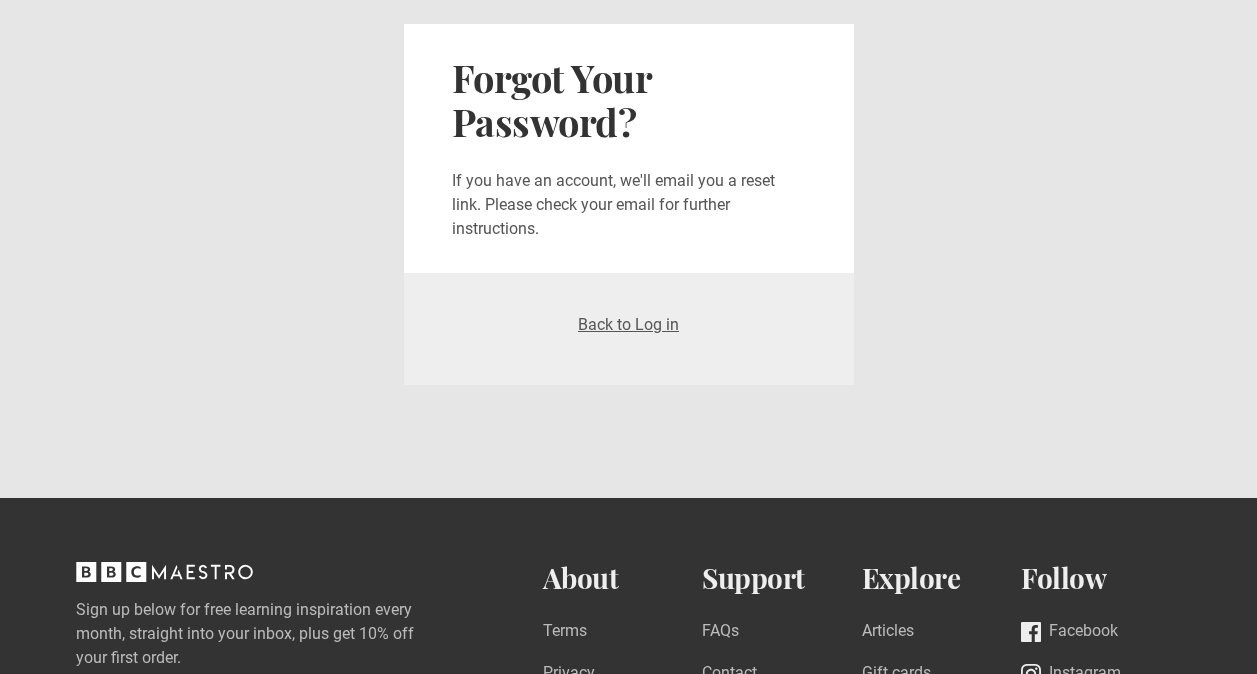 scroll, scrollTop: 0, scrollLeft: 0, axis: both 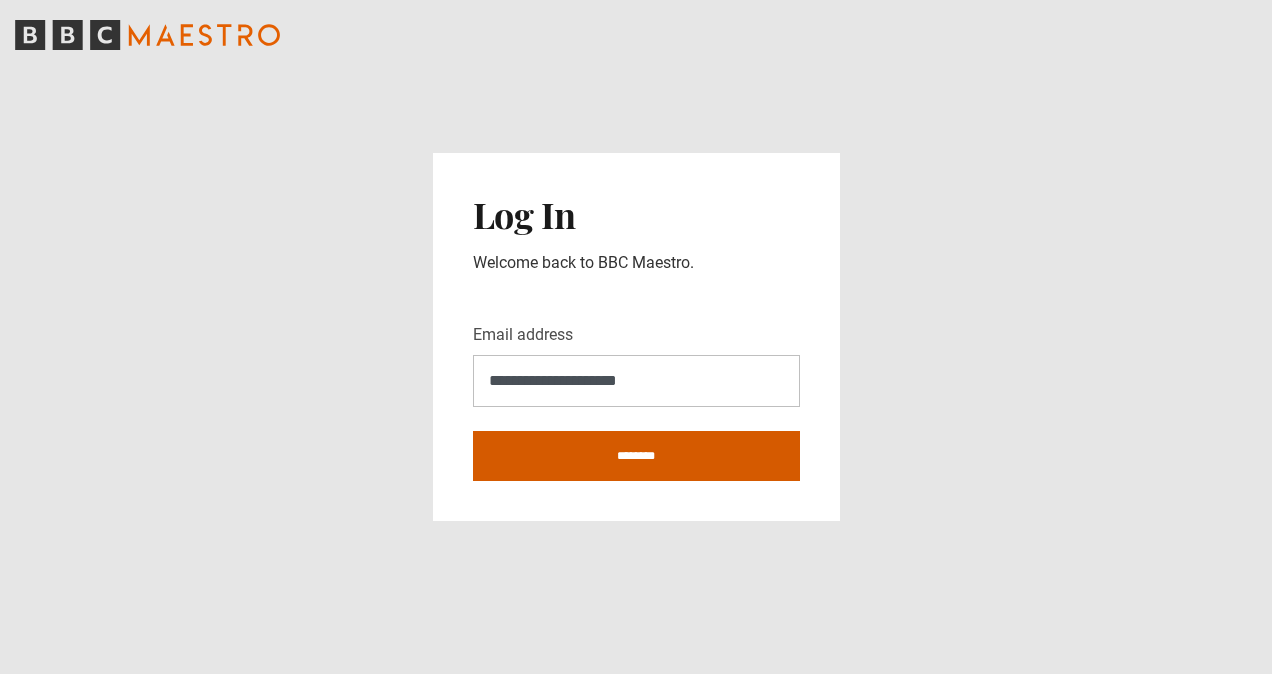 click on "********" at bounding box center (636, 456) 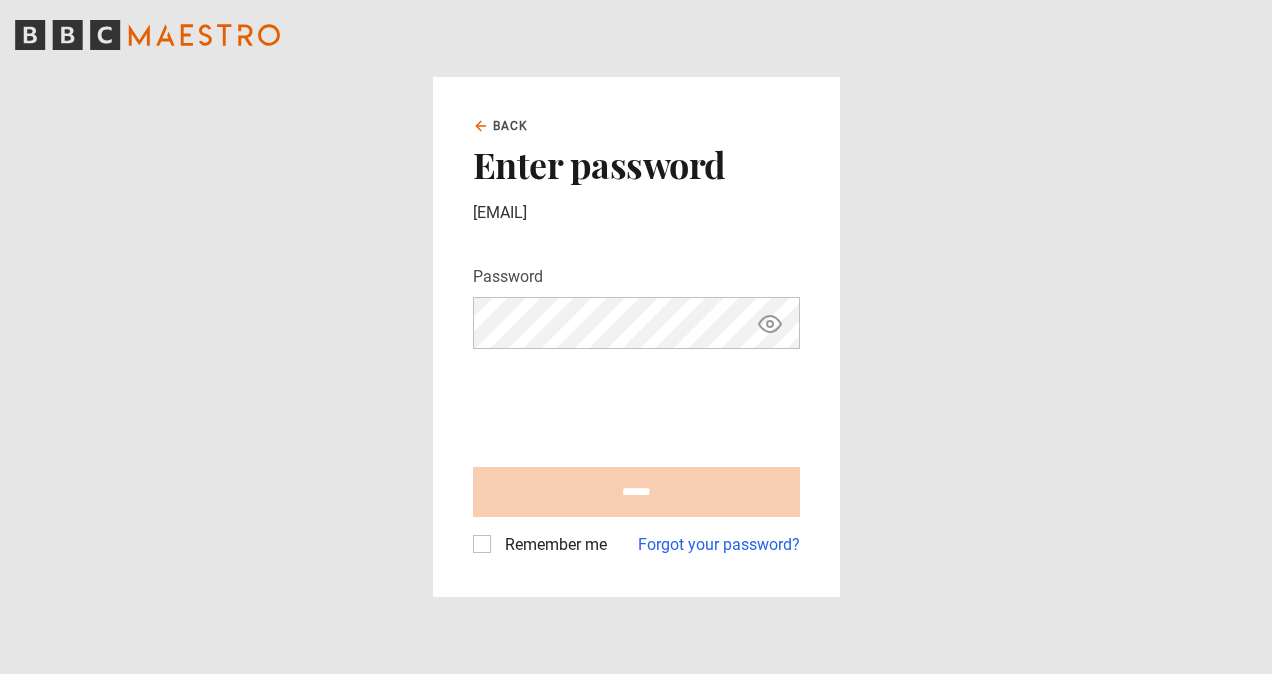 scroll, scrollTop: 0, scrollLeft: 0, axis: both 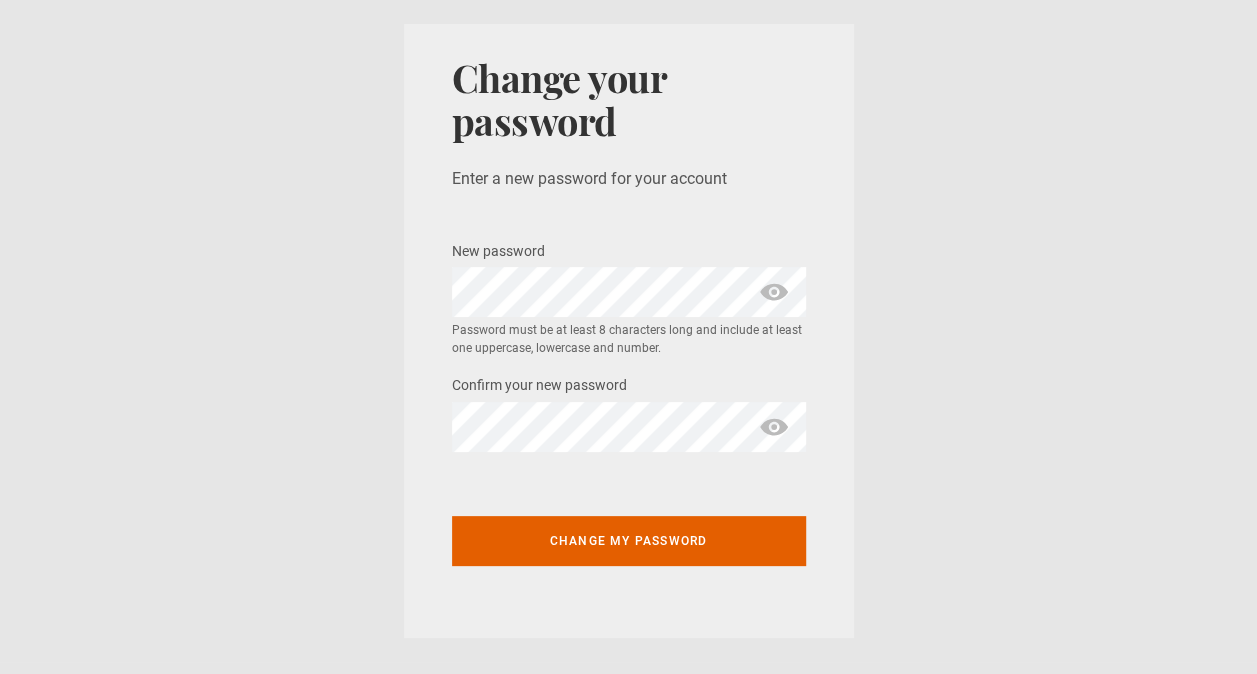 click on "Change your password
Enter a new password for your account
New password  * Password must be at least 8 characters long and include at least one uppercase, lowercase and number.
Confirm your new password  *
Change my password" at bounding box center [628, 331] 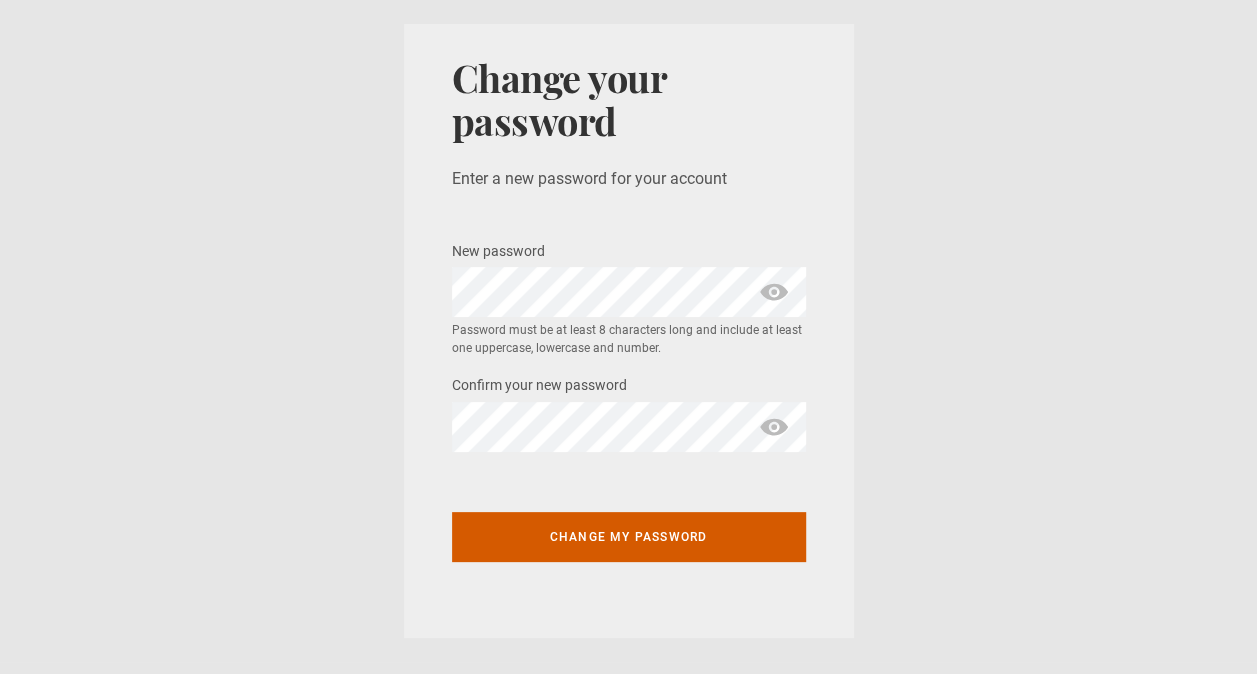 click on "Change my password" at bounding box center (629, 537) 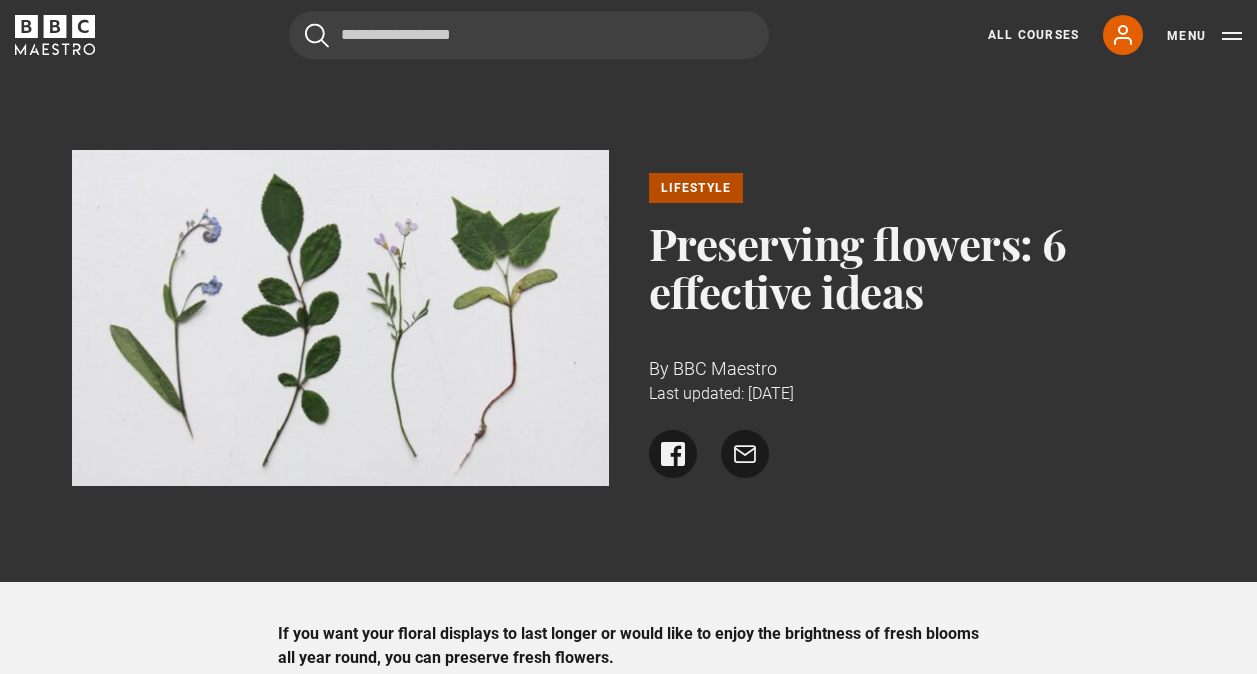 scroll, scrollTop: 0, scrollLeft: 0, axis: both 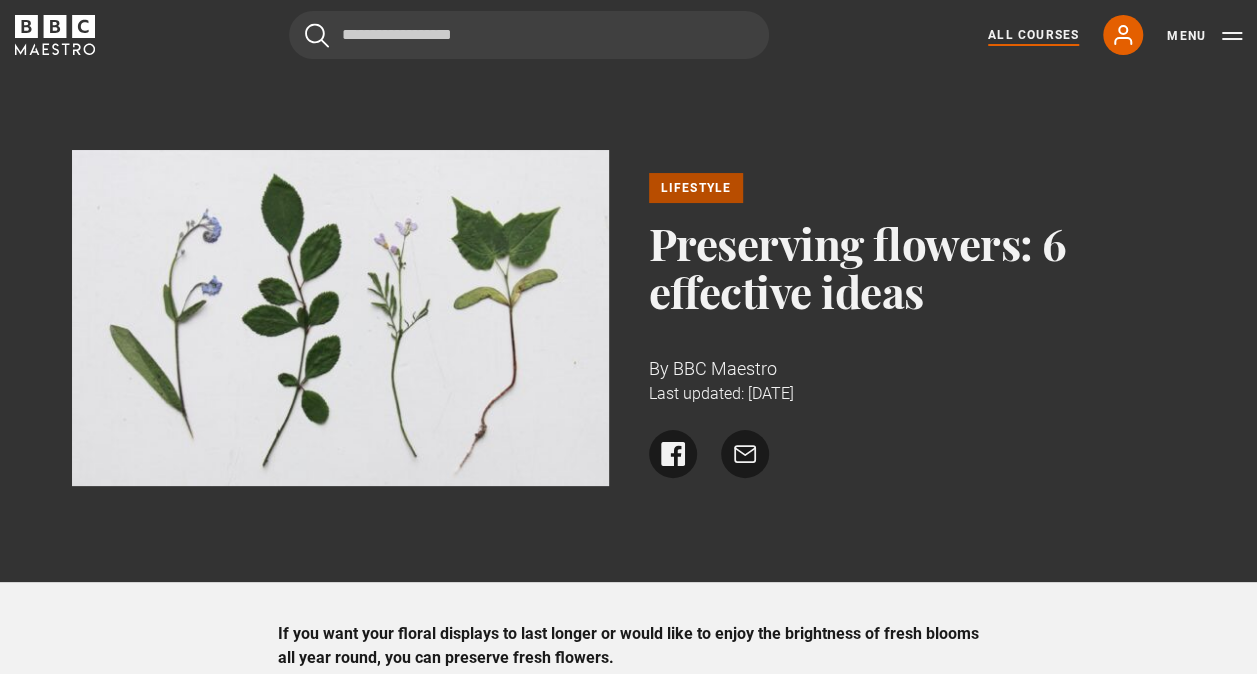 click on "All Courses" at bounding box center (1033, 35) 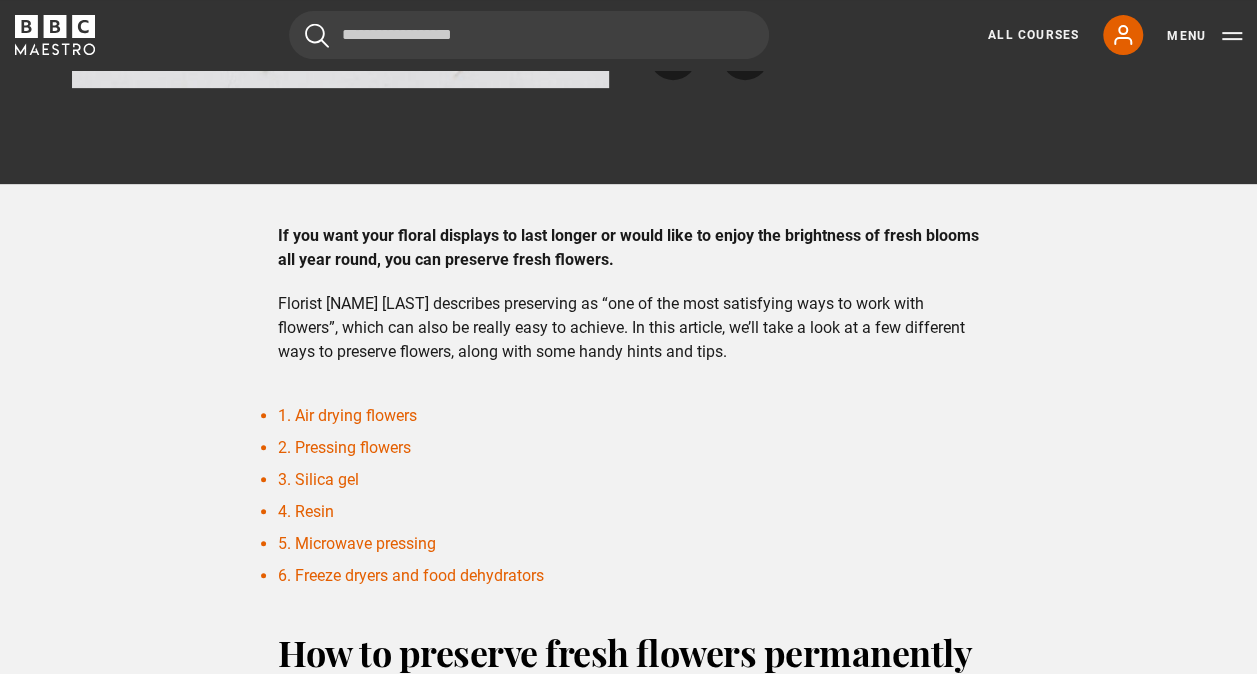 scroll, scrollTop: 400, scrollLeft: 0, axis: vertical 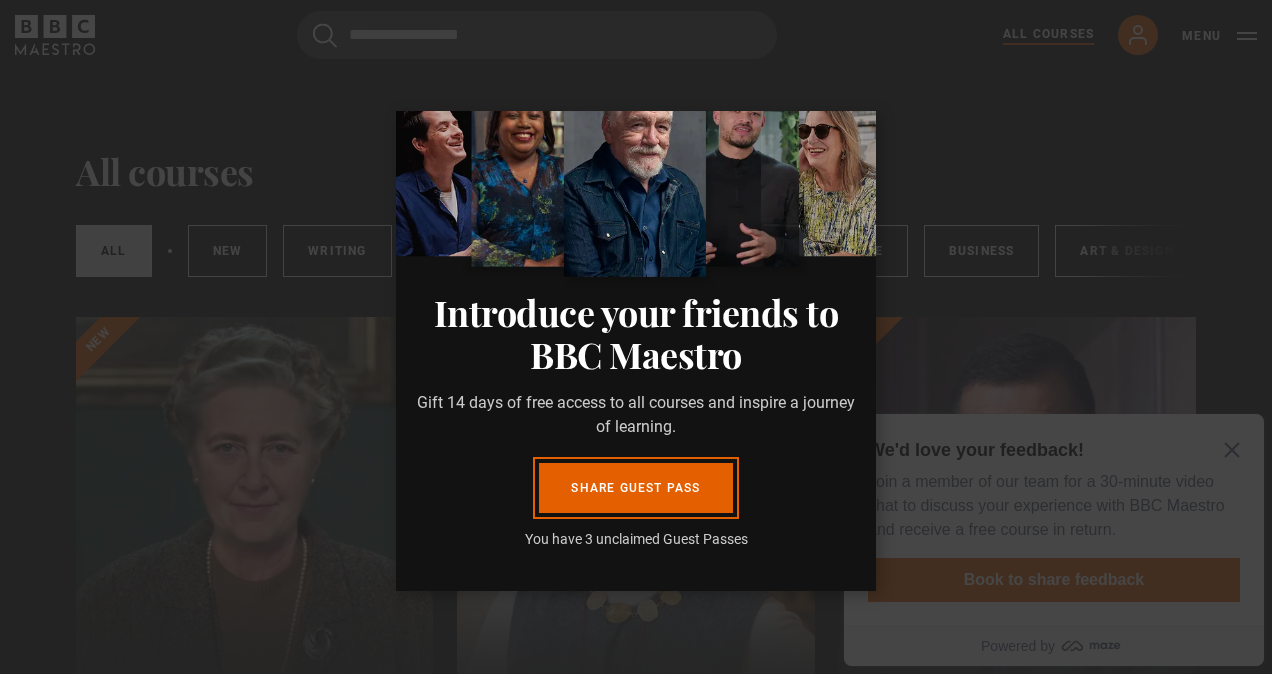 click on "Introduce your friends to BBC Maestro
Gift 14 days of free access to all courses and inspire a journey of learning.
Share guest pass
You have 3 unclaimed Guest Passes
Close" at bounding box center [636, 351] 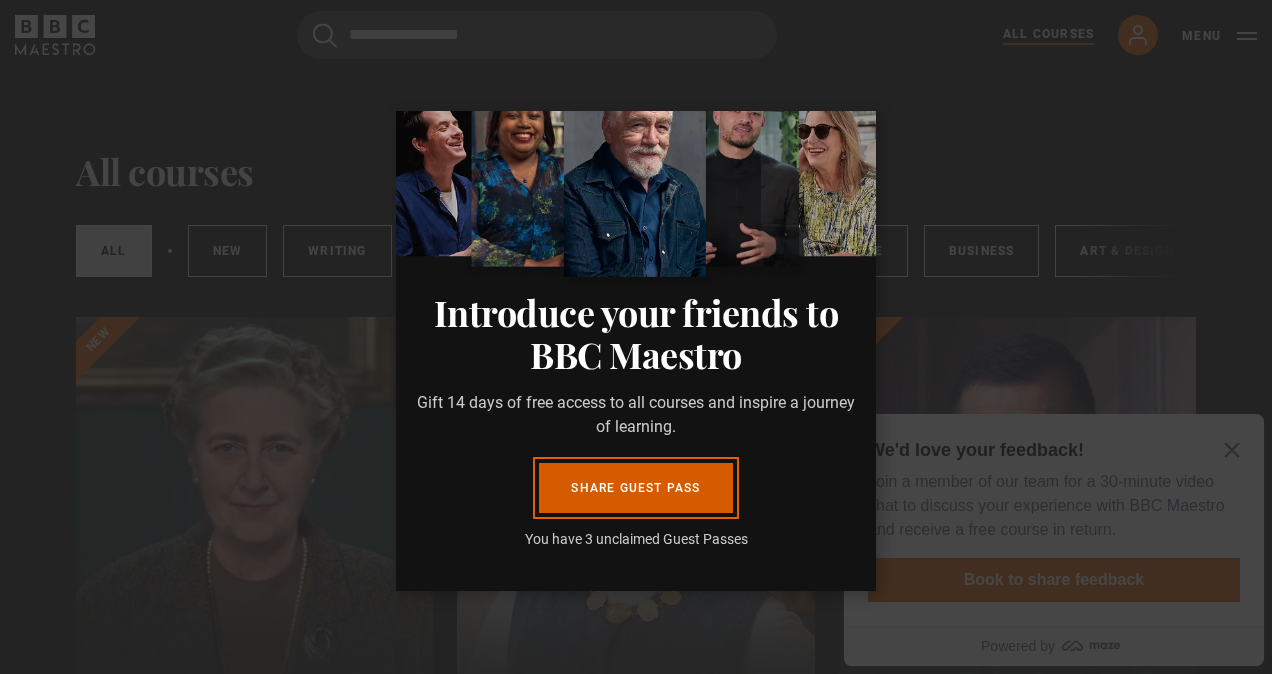 click on "Share guest pass" at bounding box center [635, 488] 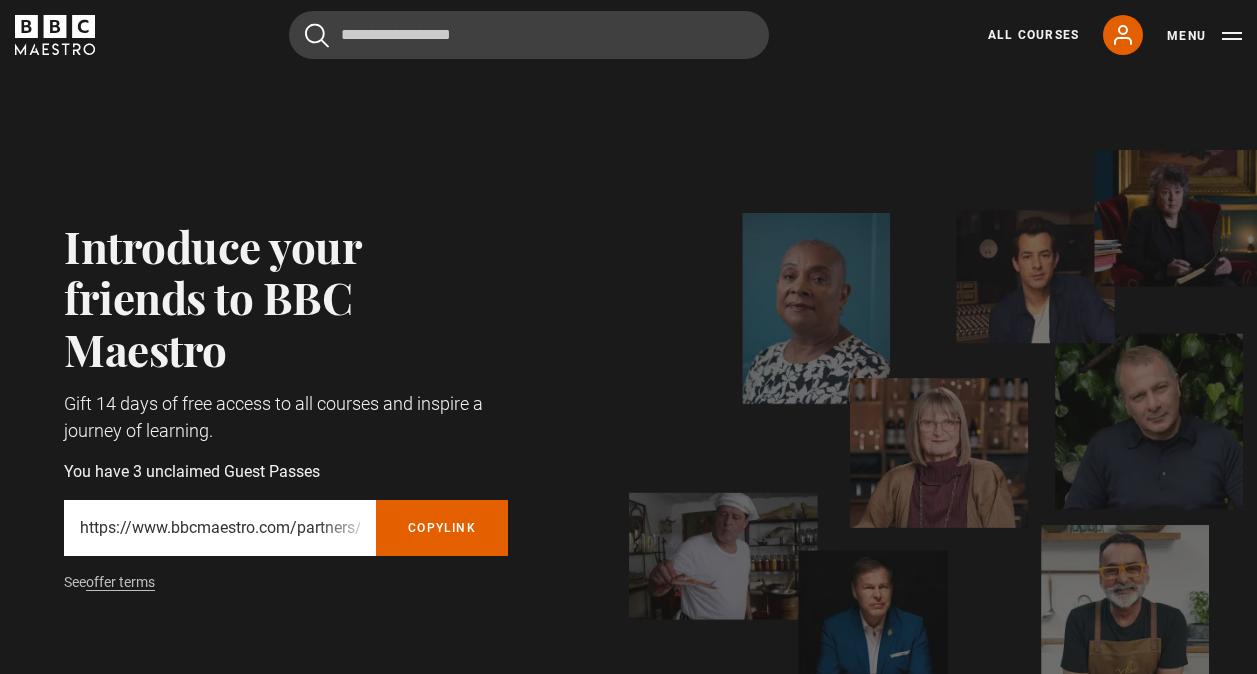 scroll, scrollTop: 0, scrollLeft: 0, axis: both 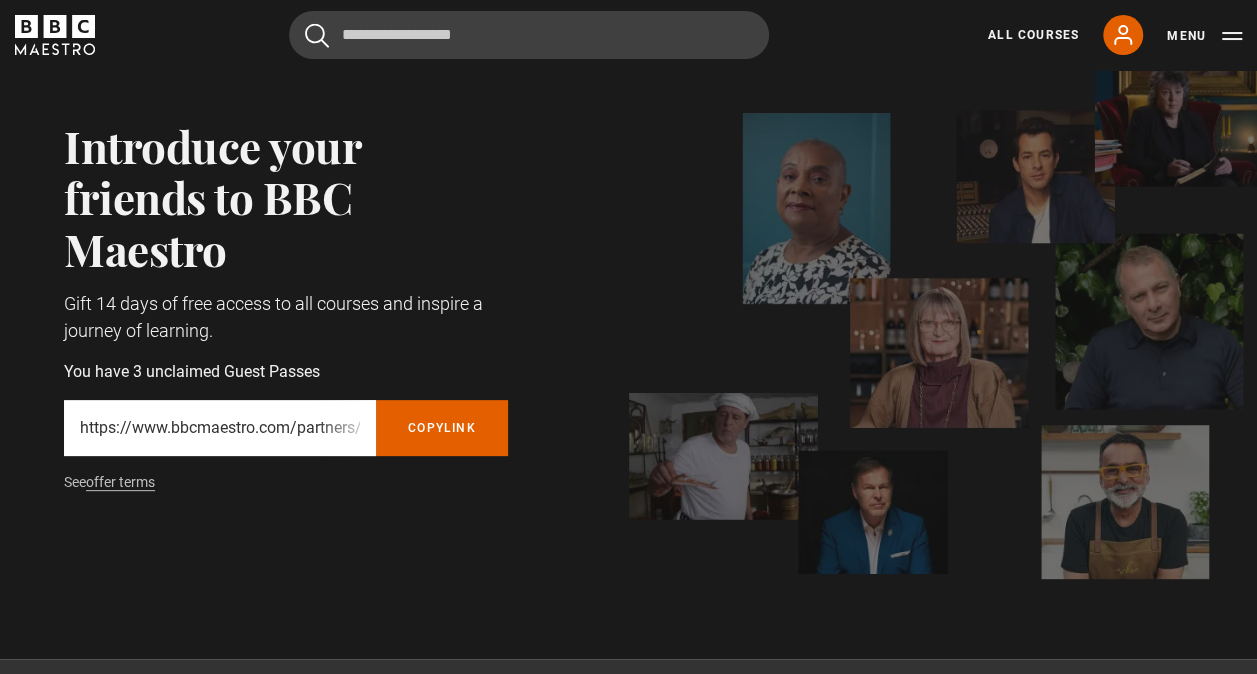 click on "All Courses
My Account
Search
Menu" at bounding box center (1103, 35) 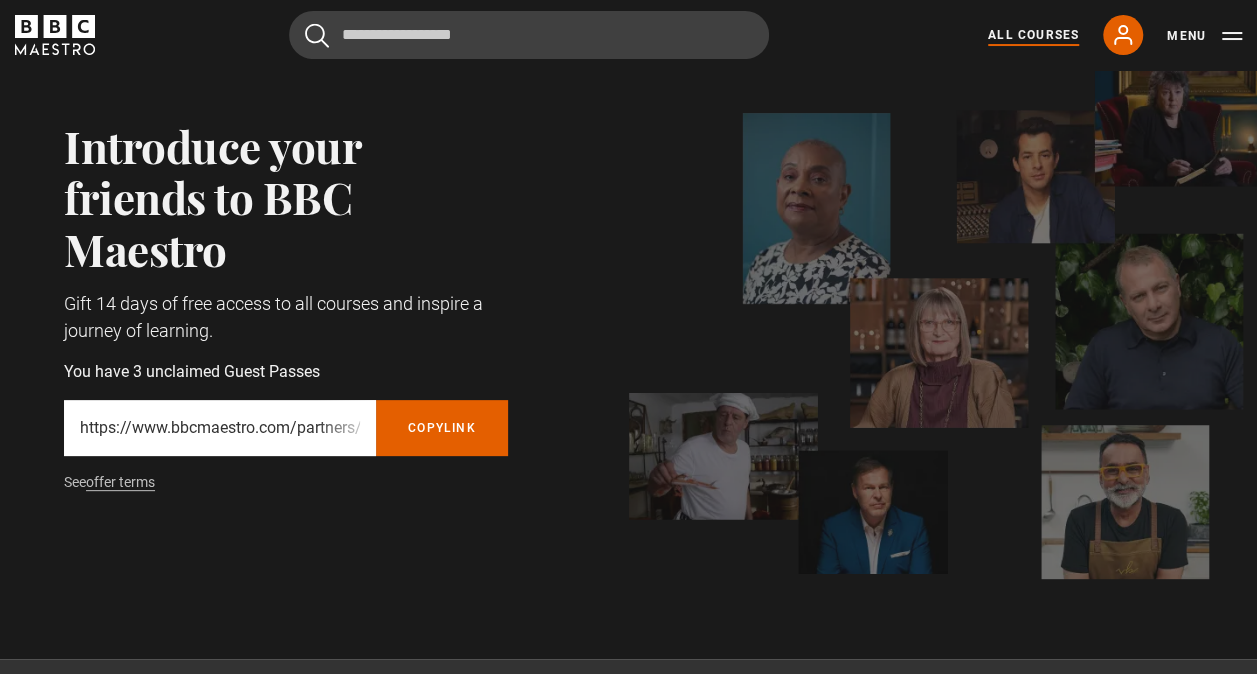 click on "All Courses" at bounding box center [1033, 35] 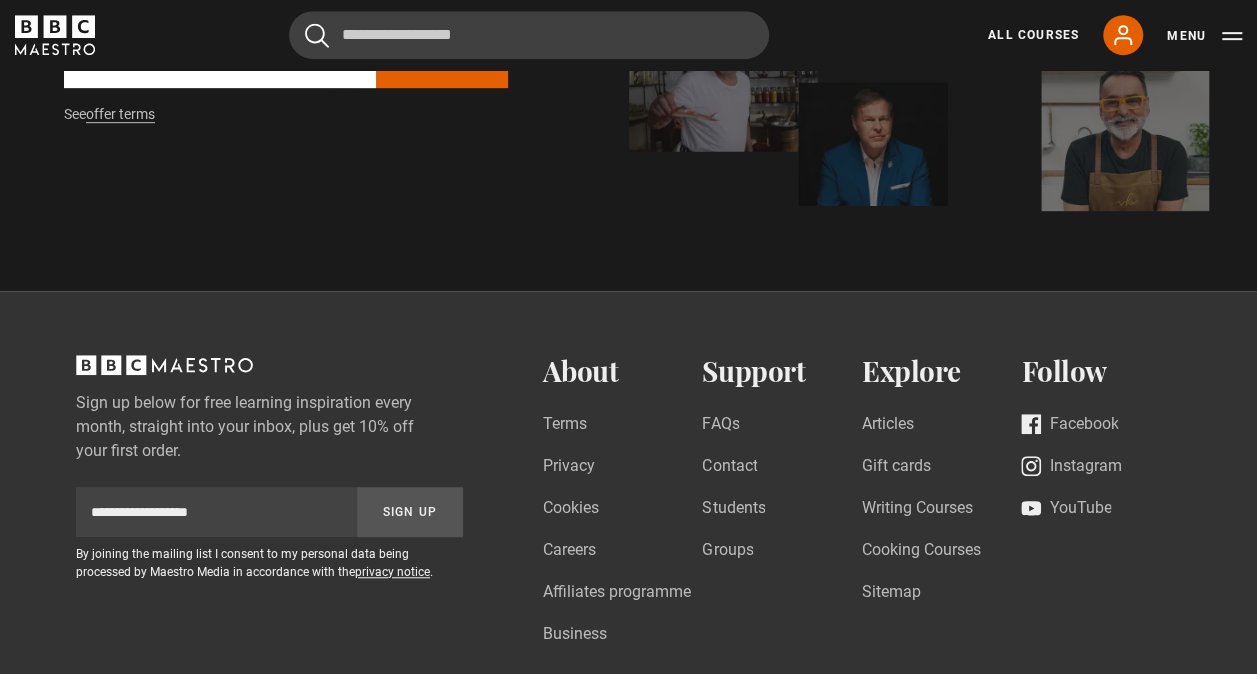 scroll, scrollTop: 500, scrollLeft: 0, axis: vertical 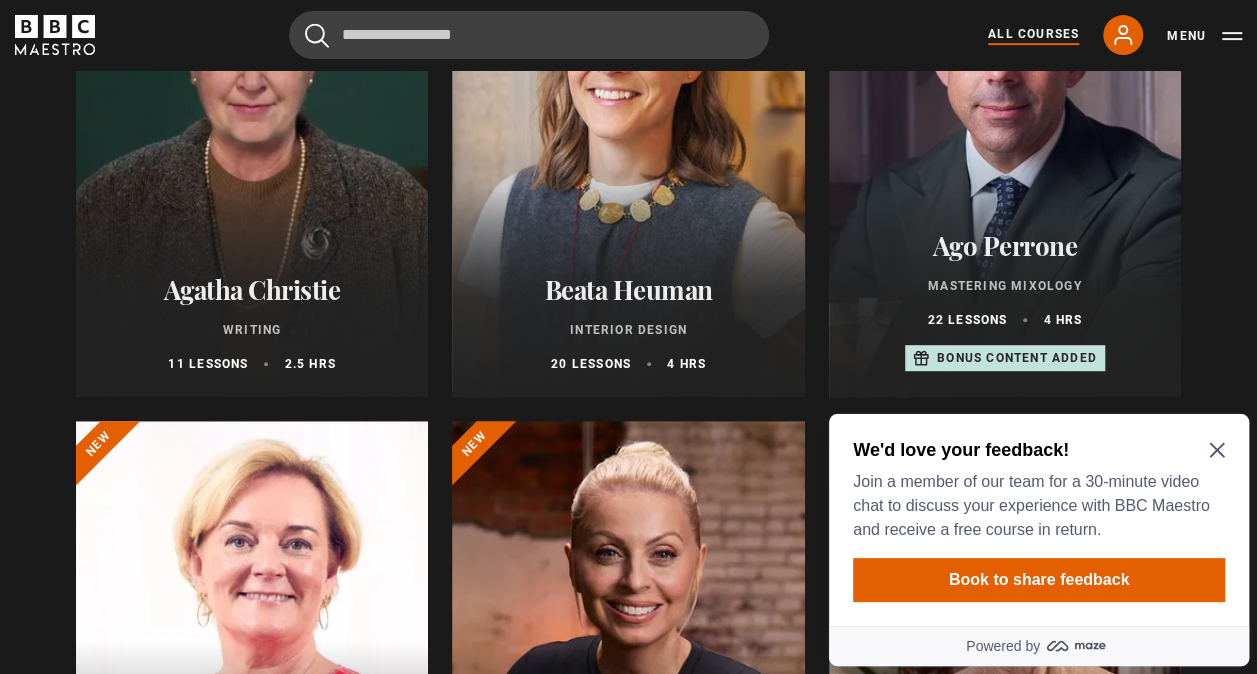 click 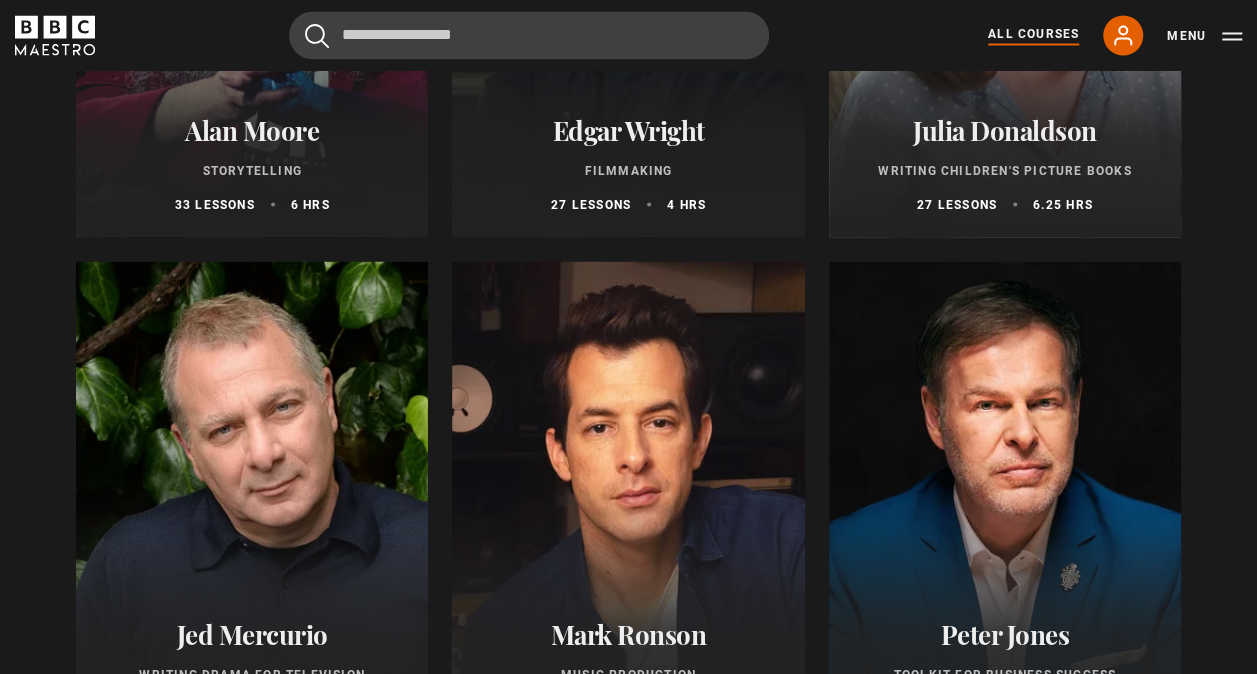 scroll, scrollTop: 5400, scrollLeft: 0, axis: vertical 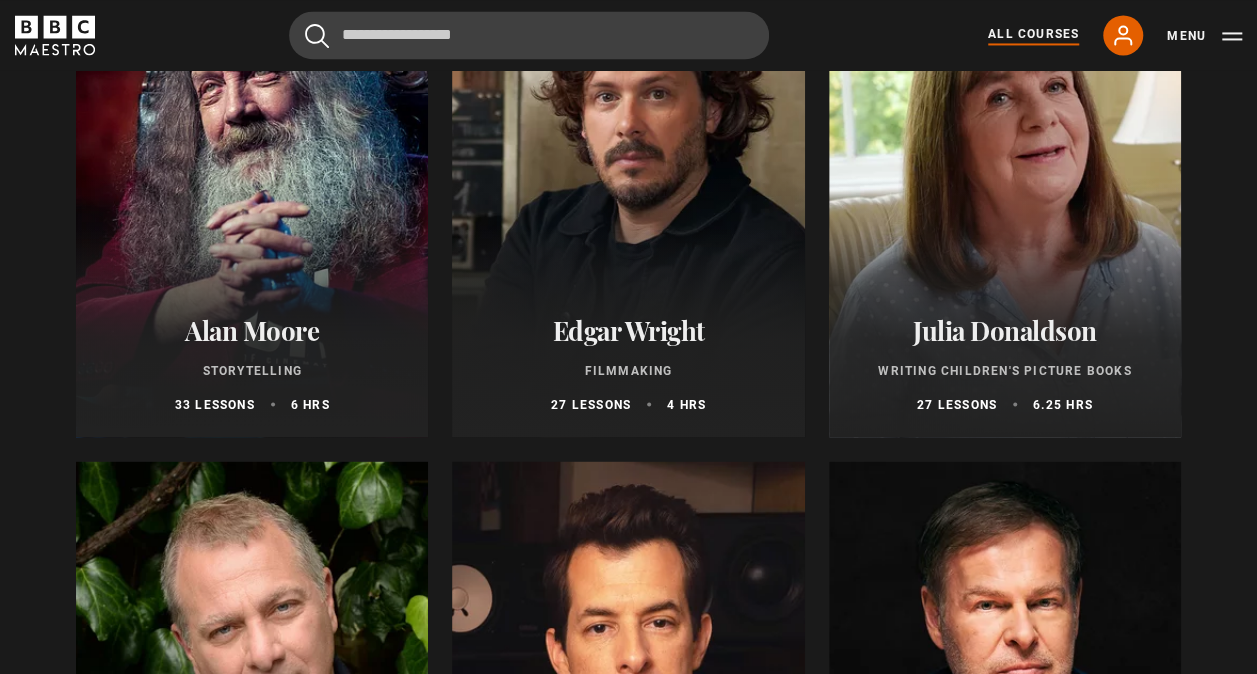 click on "Alan Moore" at bounding box center (252, 329) 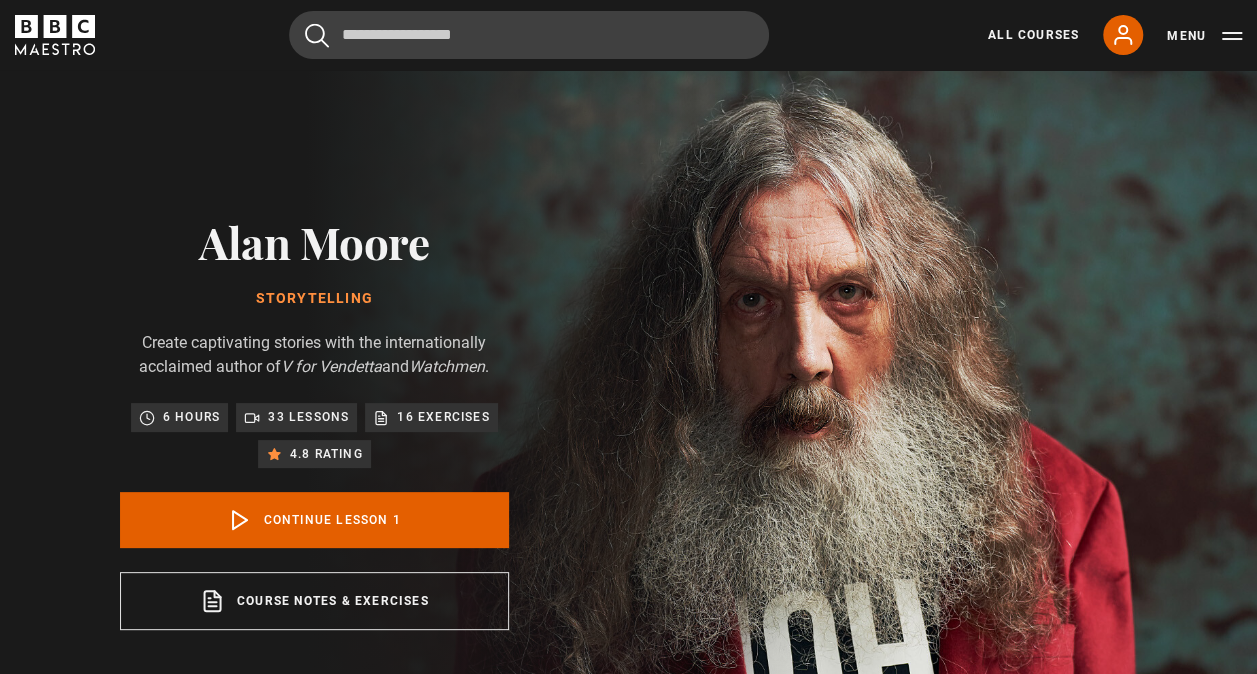 scroll, scrollTop: 0, scrollLeft: 0, axis: both 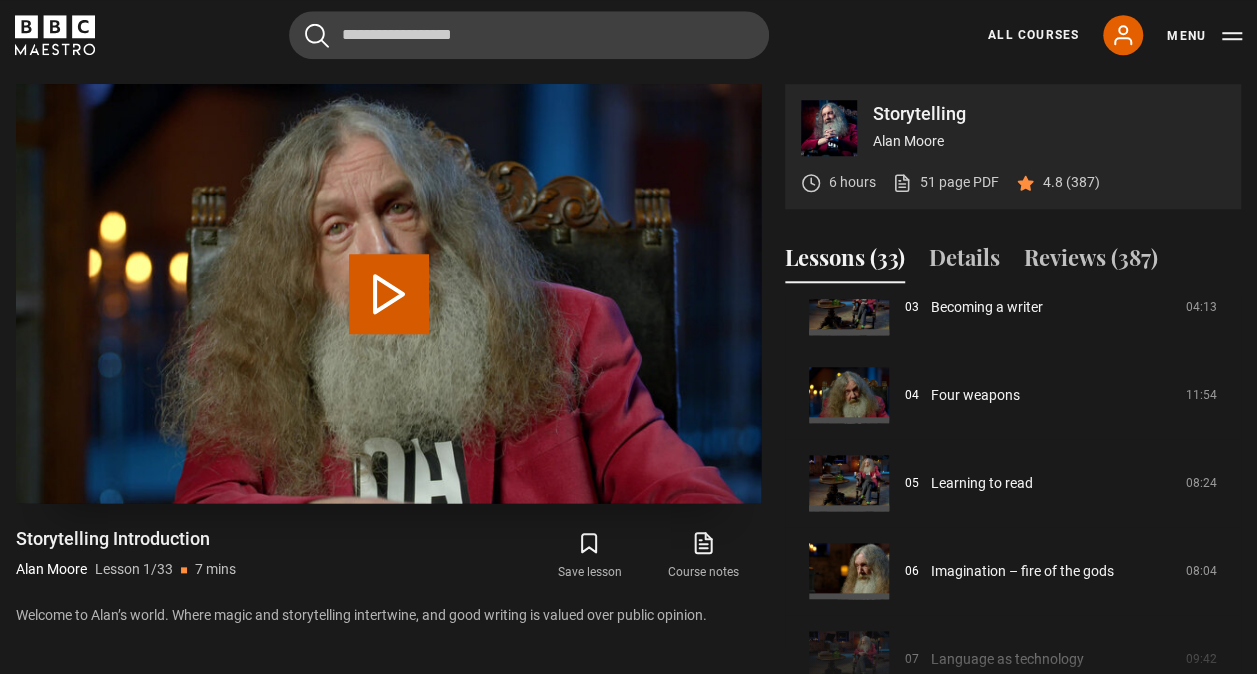 click on "Play Lesson Storytelling Introduction" at bounding box center [389, 294] 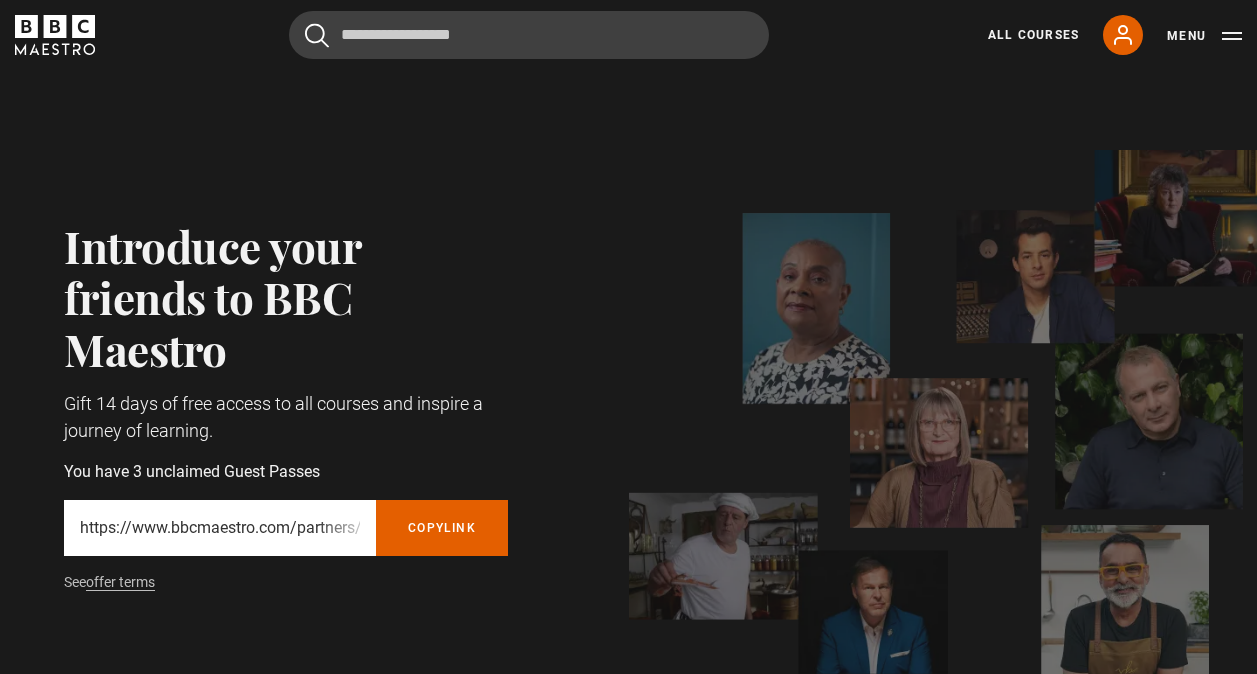 scroll, scrollTop: 0, scrollLeft: 0, axis: both 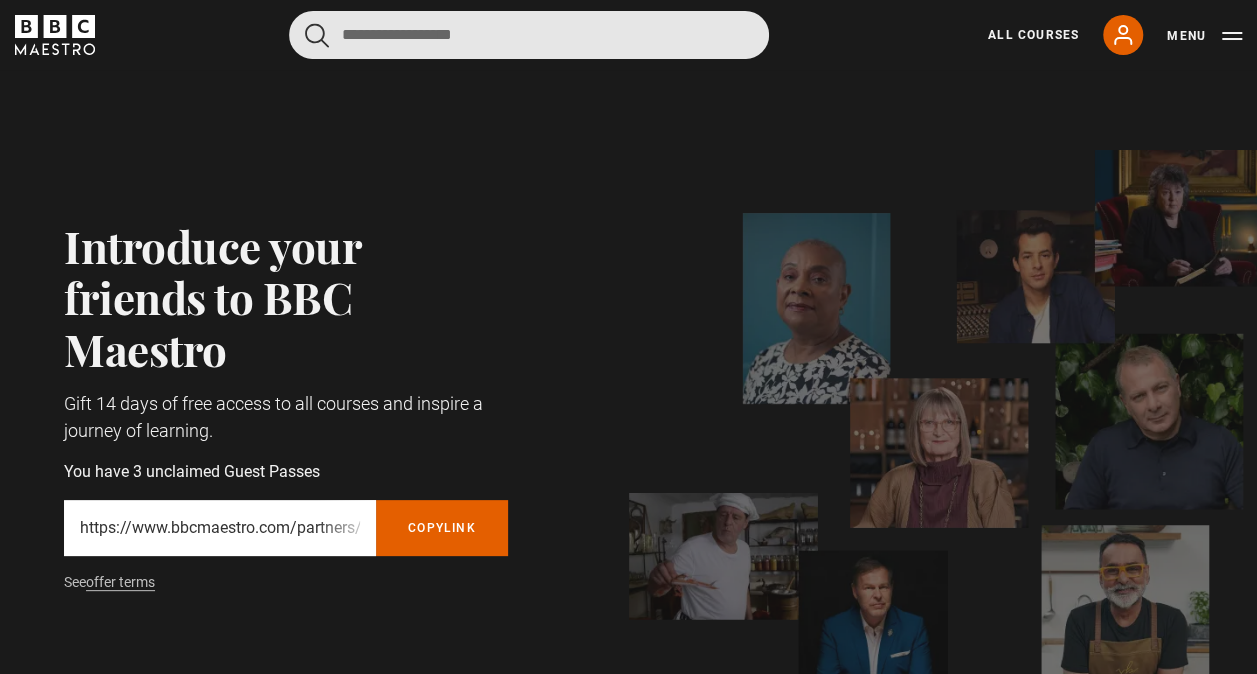 click at bounding box center (529, 35) 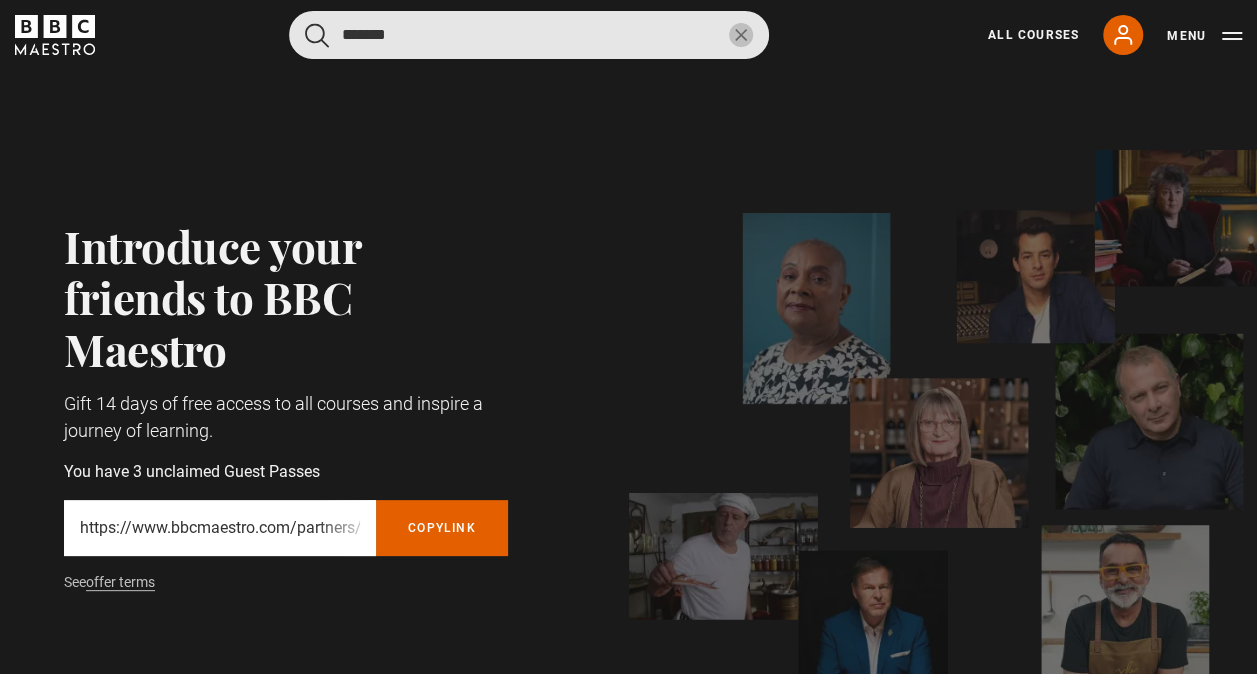type on "*******" 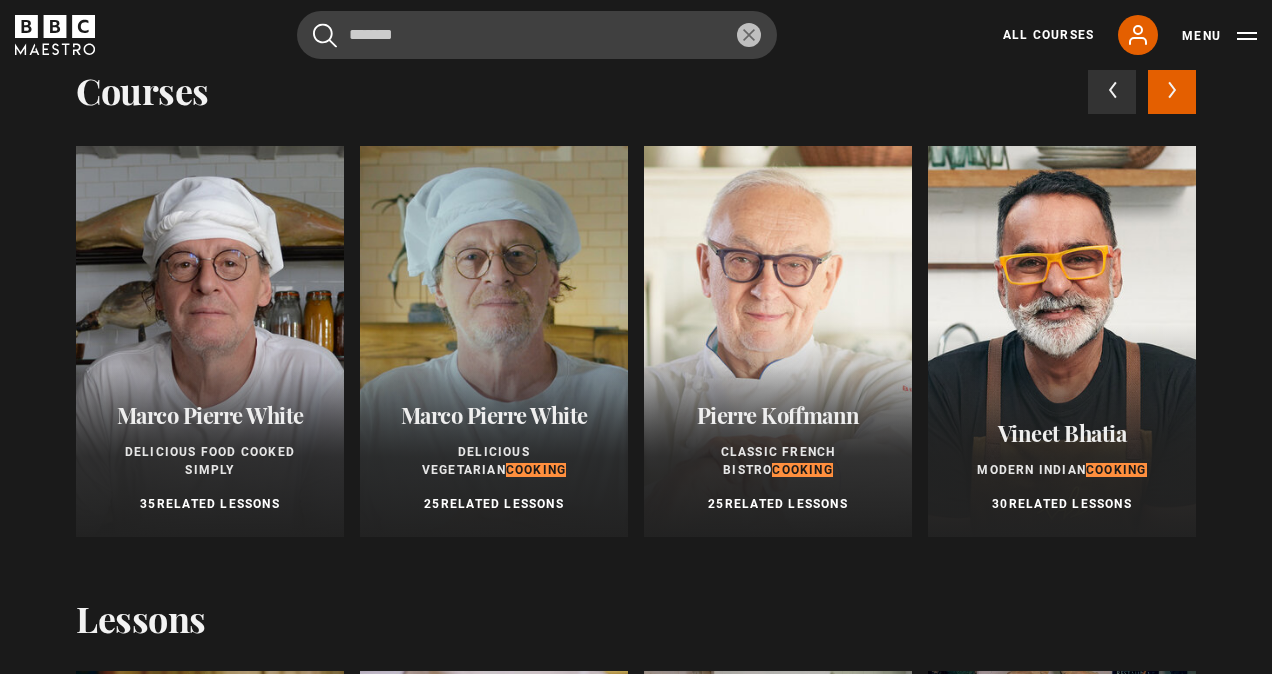 scroll, scrollTop: 100, scrollLeft: 0, axis: vertical 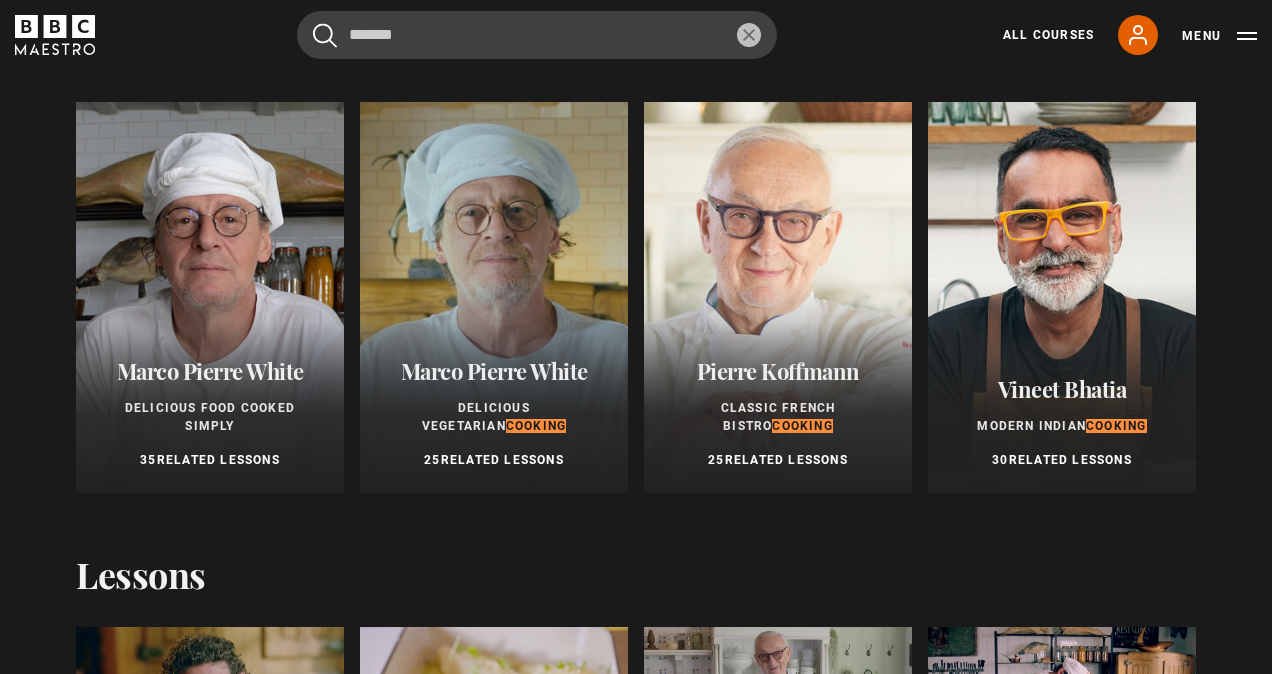 click at bounding box center [494, 297] 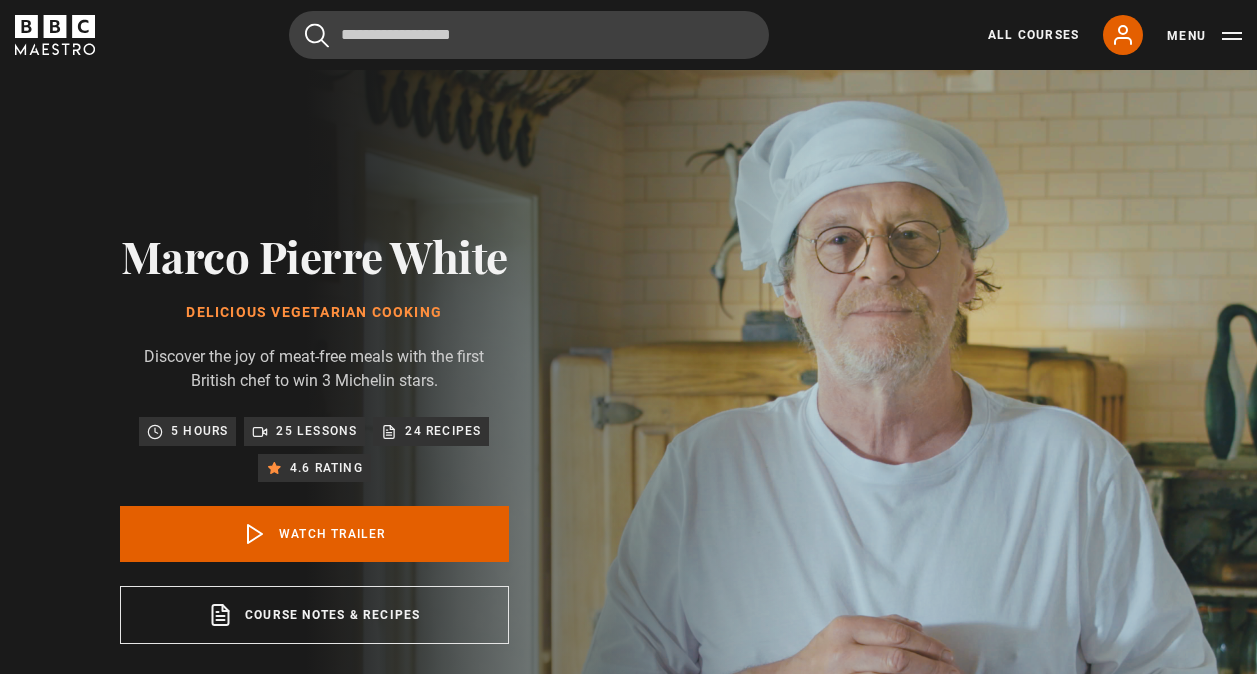 scroll, scrollTop: 0, scrollLeft: 0, axis: both 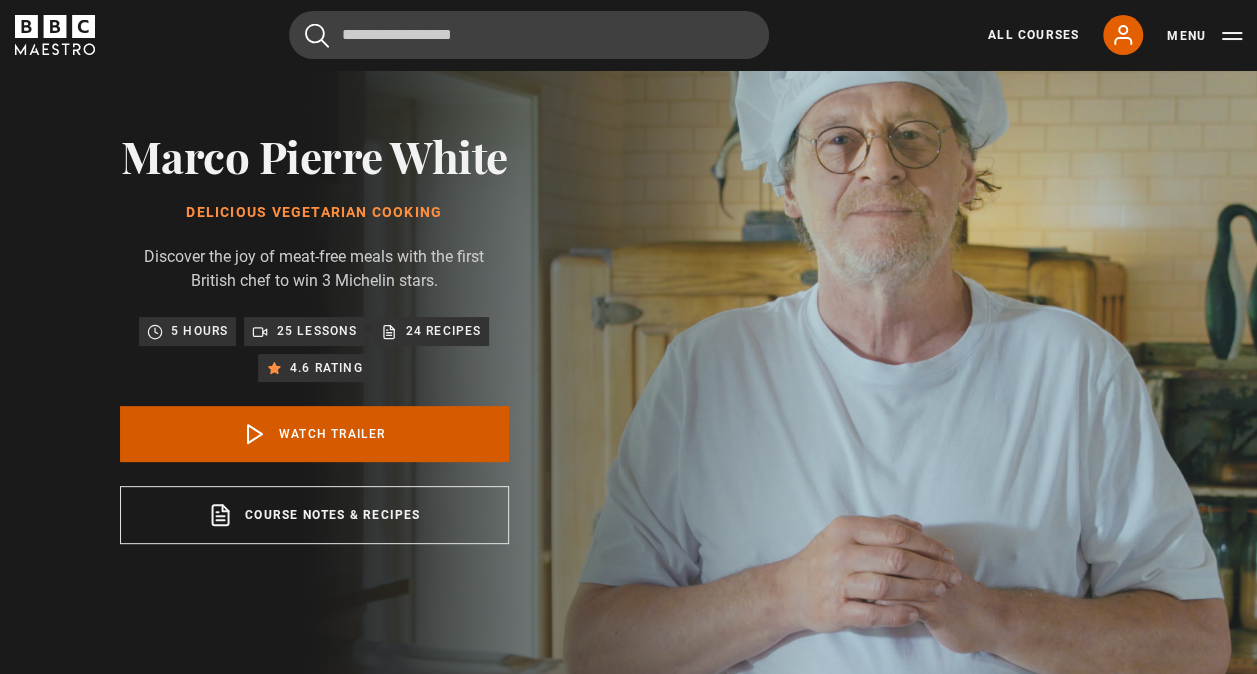 click on "Watch Trailer" at bounding box center (314, 434) 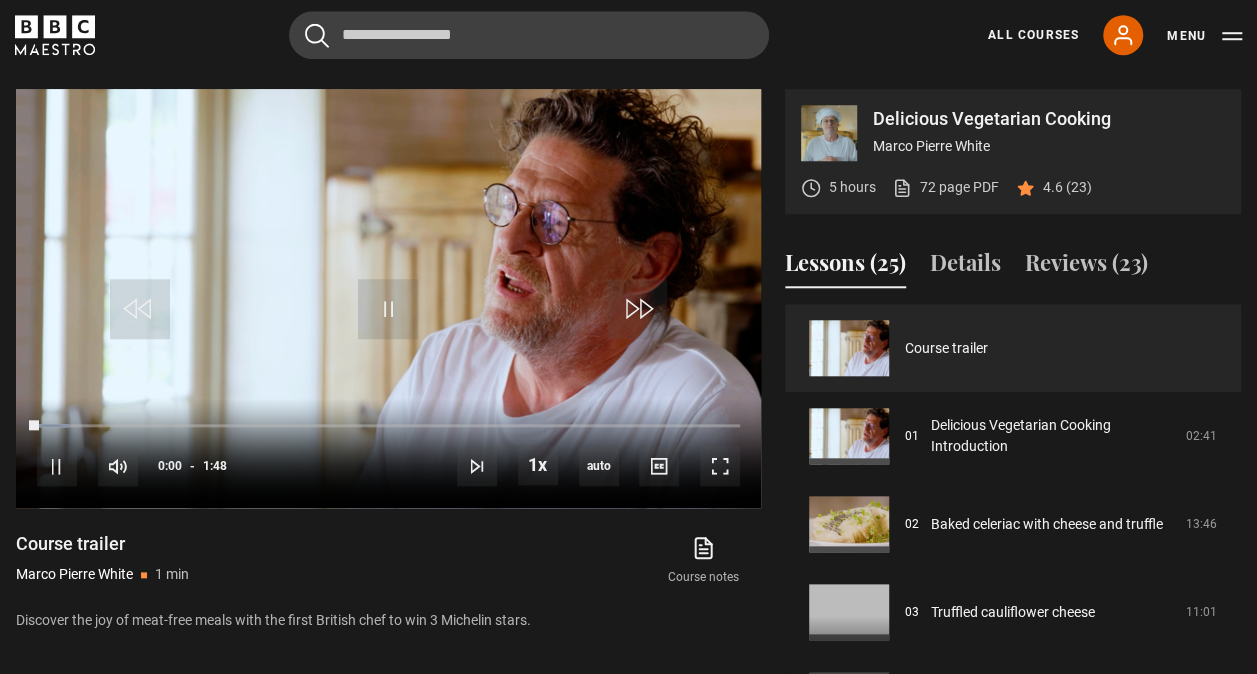 scroll, scrollTop: 803, scrollLeft: 0, axis: vertical 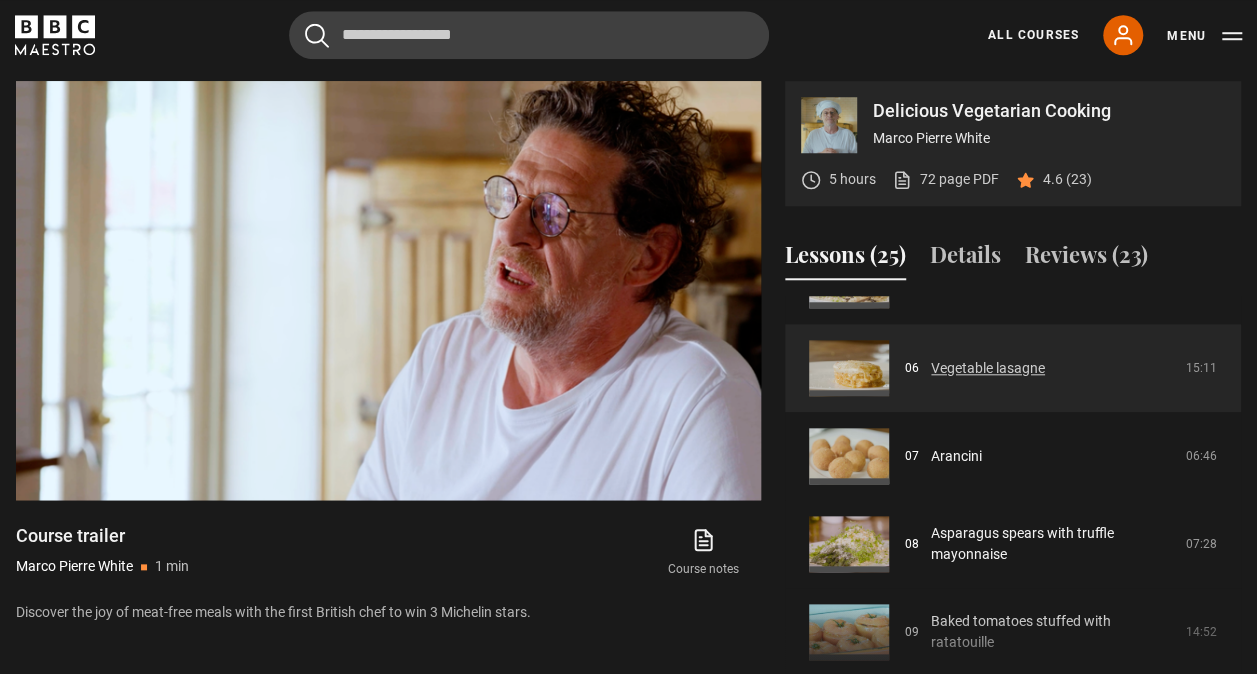 click on "Vegetable lasagne" at bounding box center [988, 368] 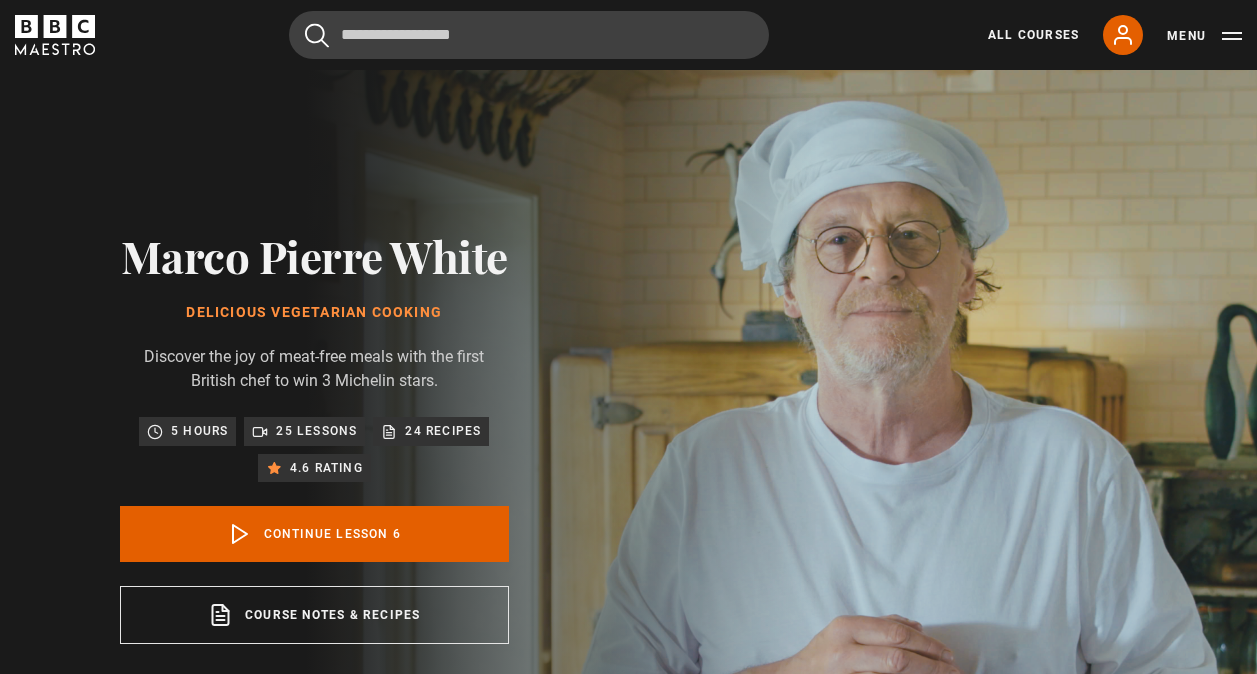 scroll, scrollTop: 803, scrollLeft: 0, axis: vertical 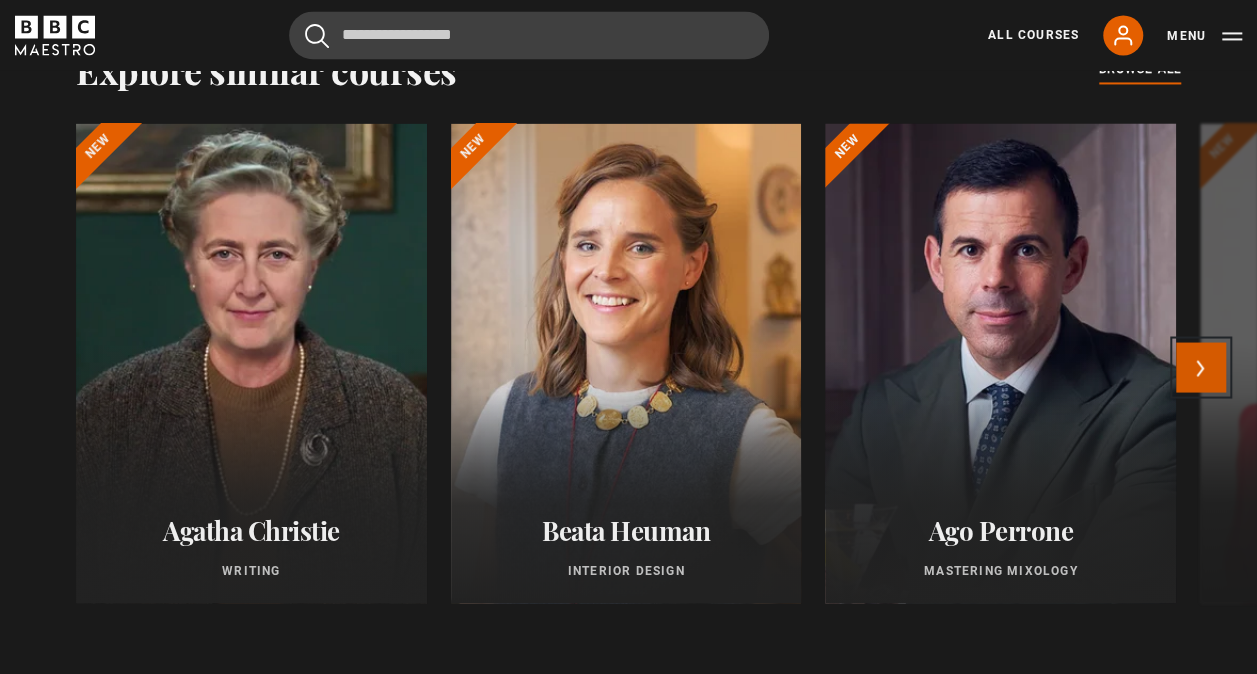 click on "Next" at bounding box center [1201, 367] 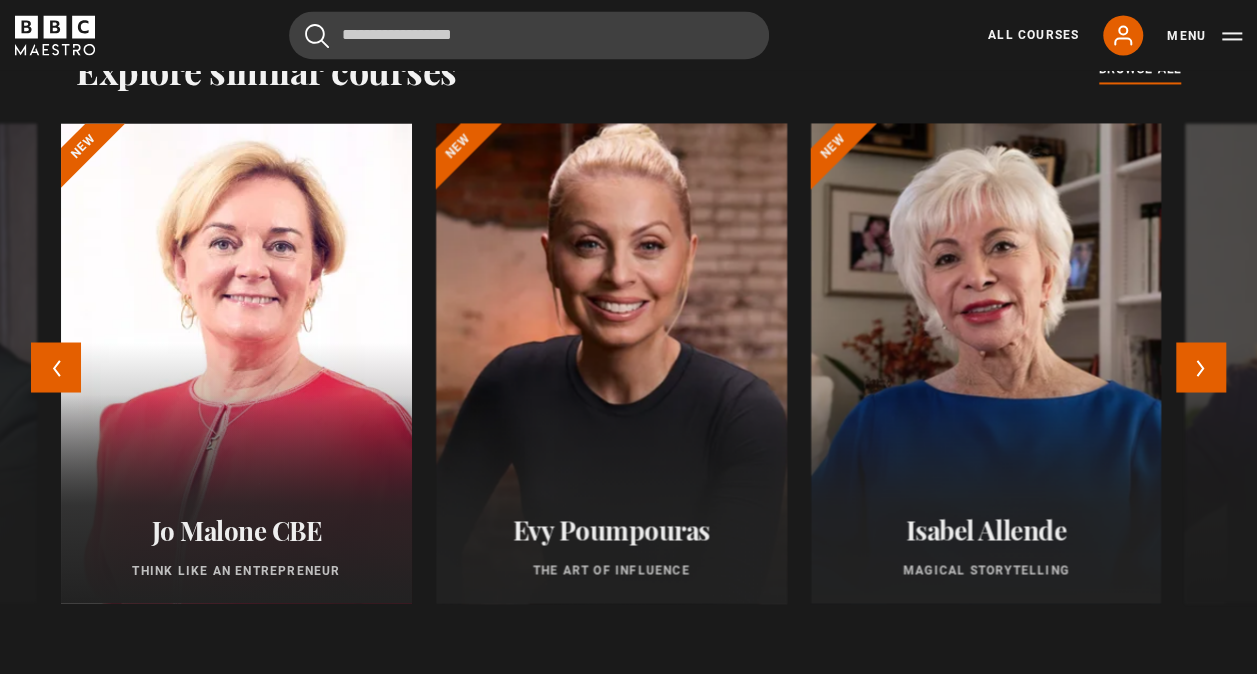 click at bounding box center (611, 363) 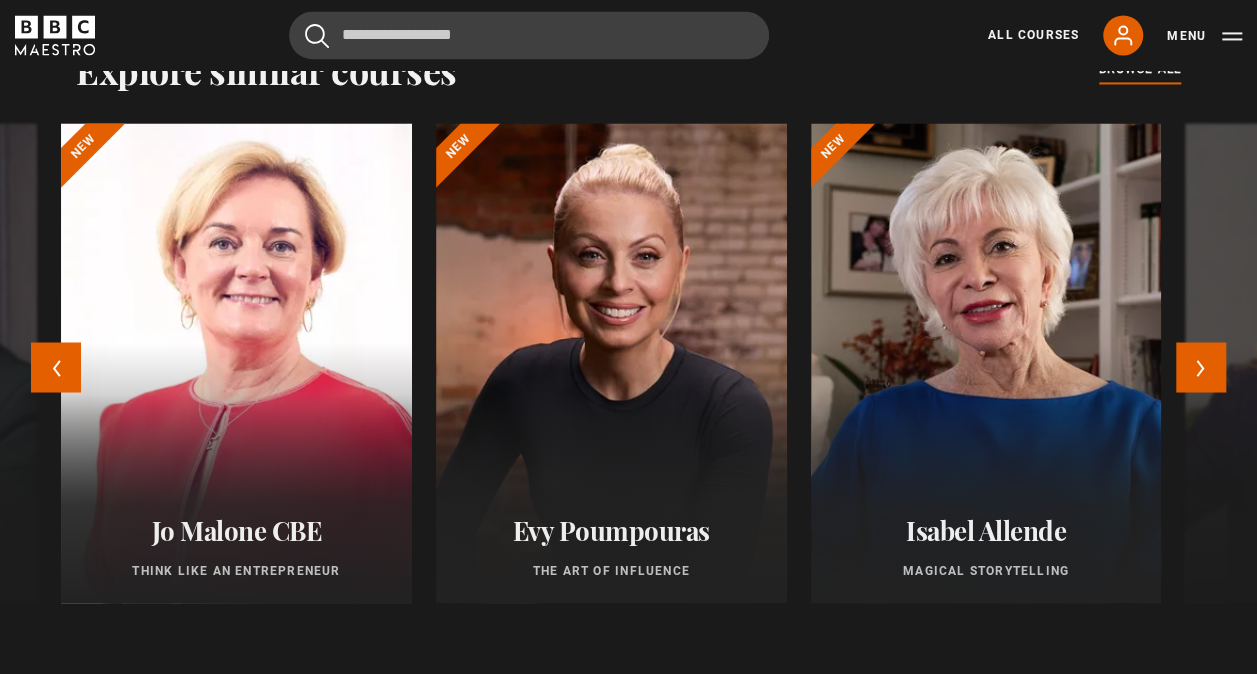 click on "Evy Poumpouras
The Art of Influence" at bounding box center [611, 546] 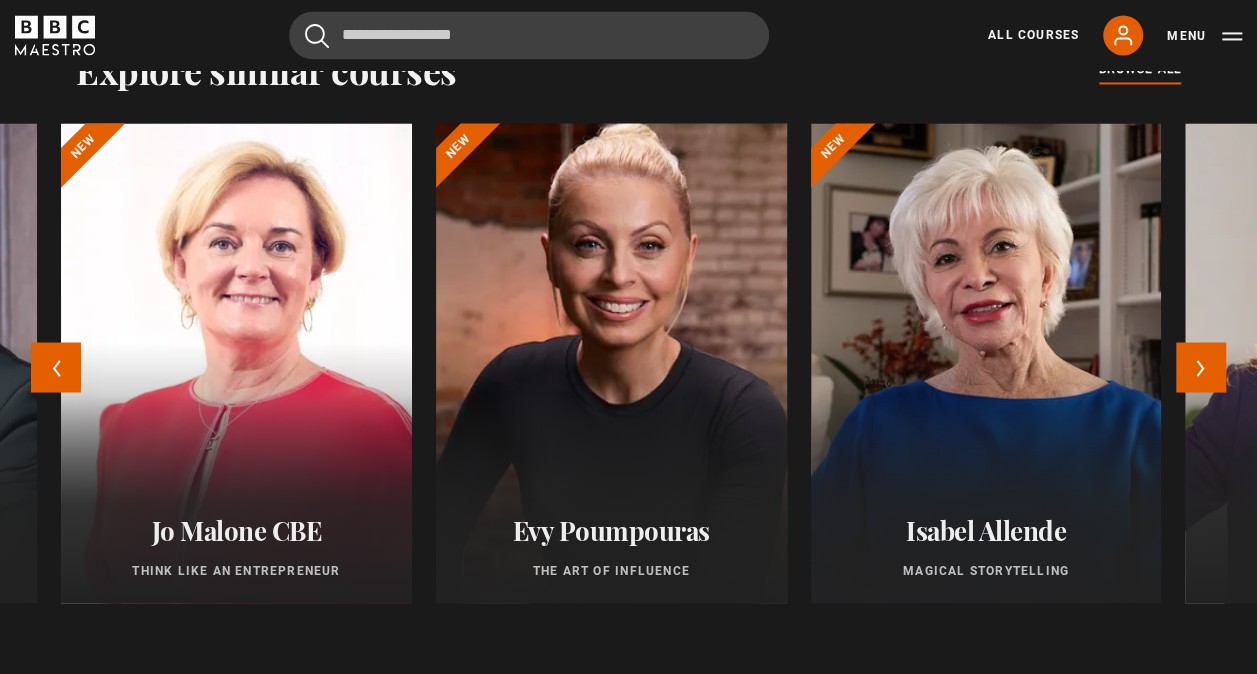 click at bounding box center (611, 363) 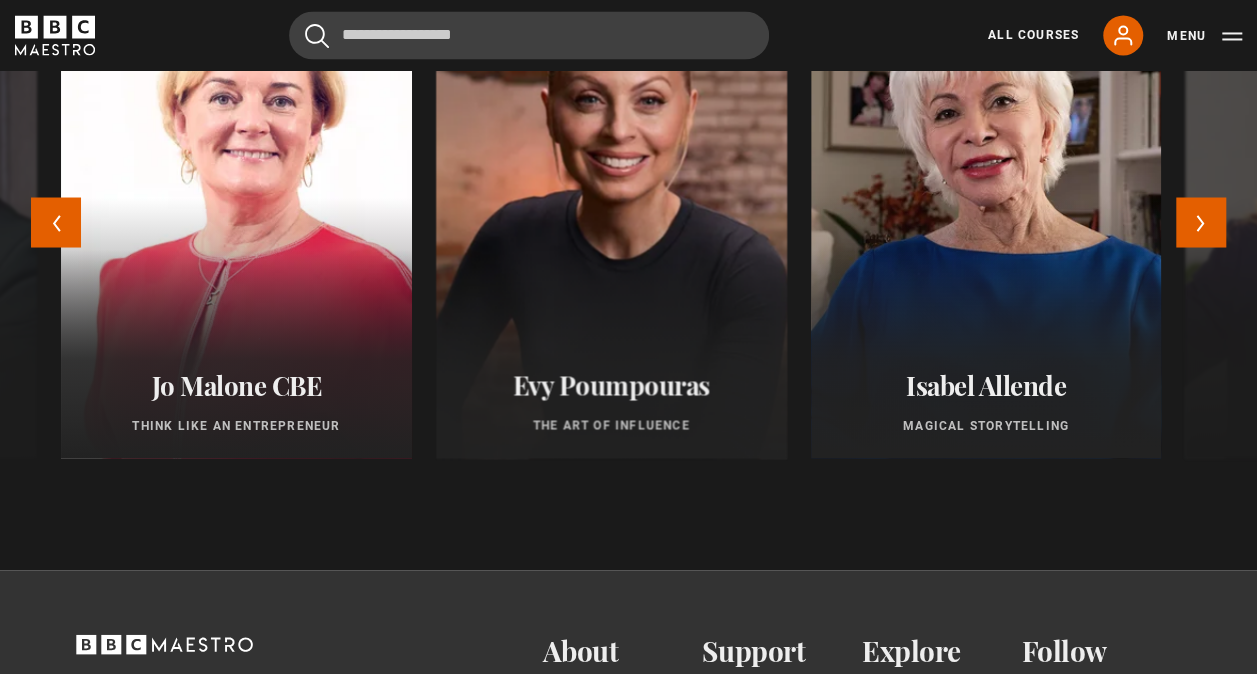 scroll, scrollTop: 1803, scrollLeft: 0, axis: vertical 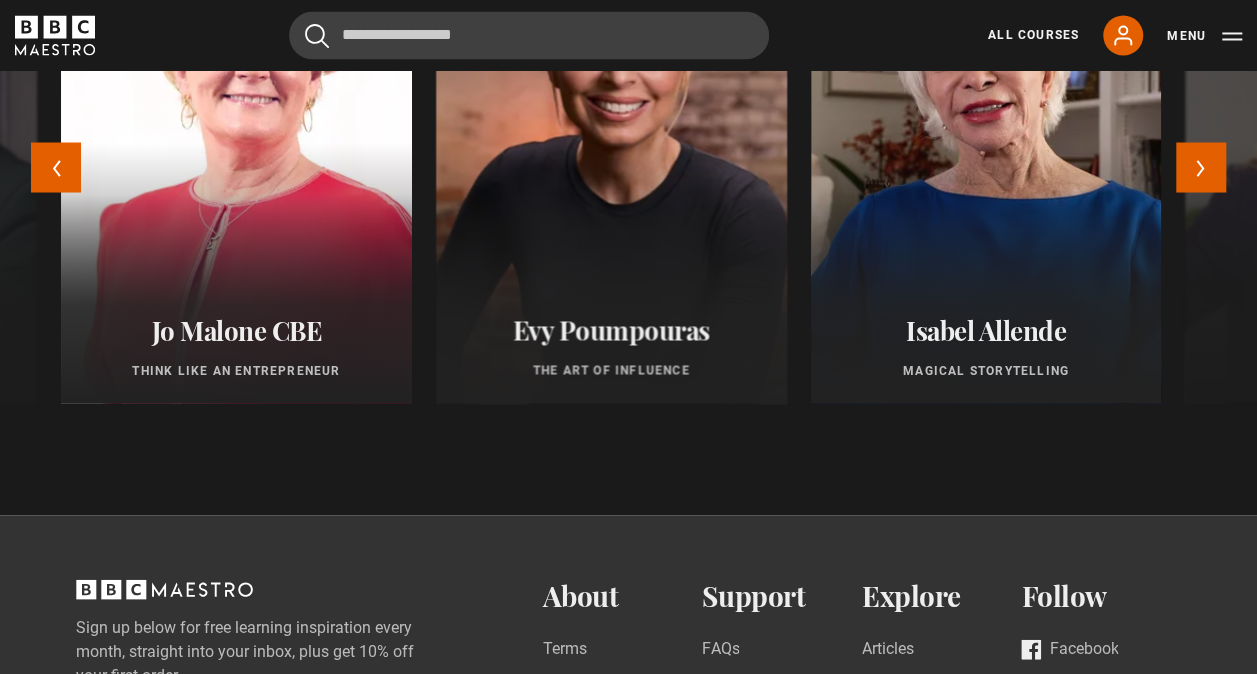 click on "Evy Poumpouras
The Art of Influence" at bounding box center (611, 346) 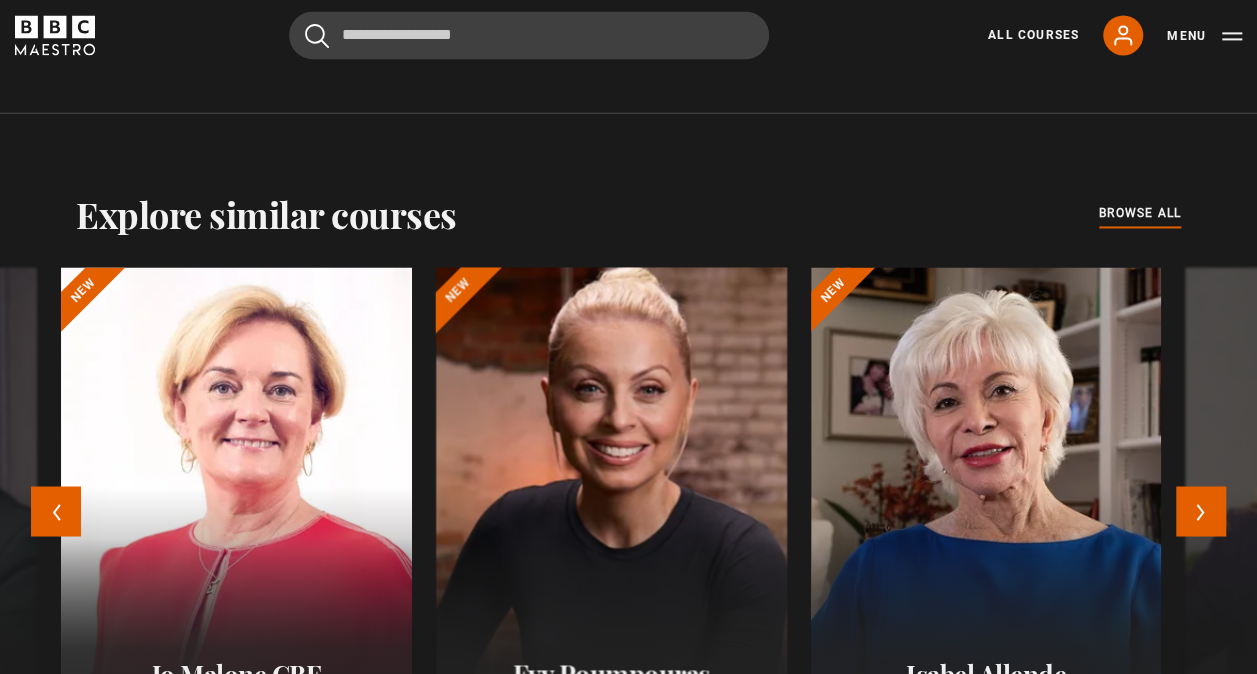 scroll, scrollTop: 1503, scrollLeft: 0, axis: vertical 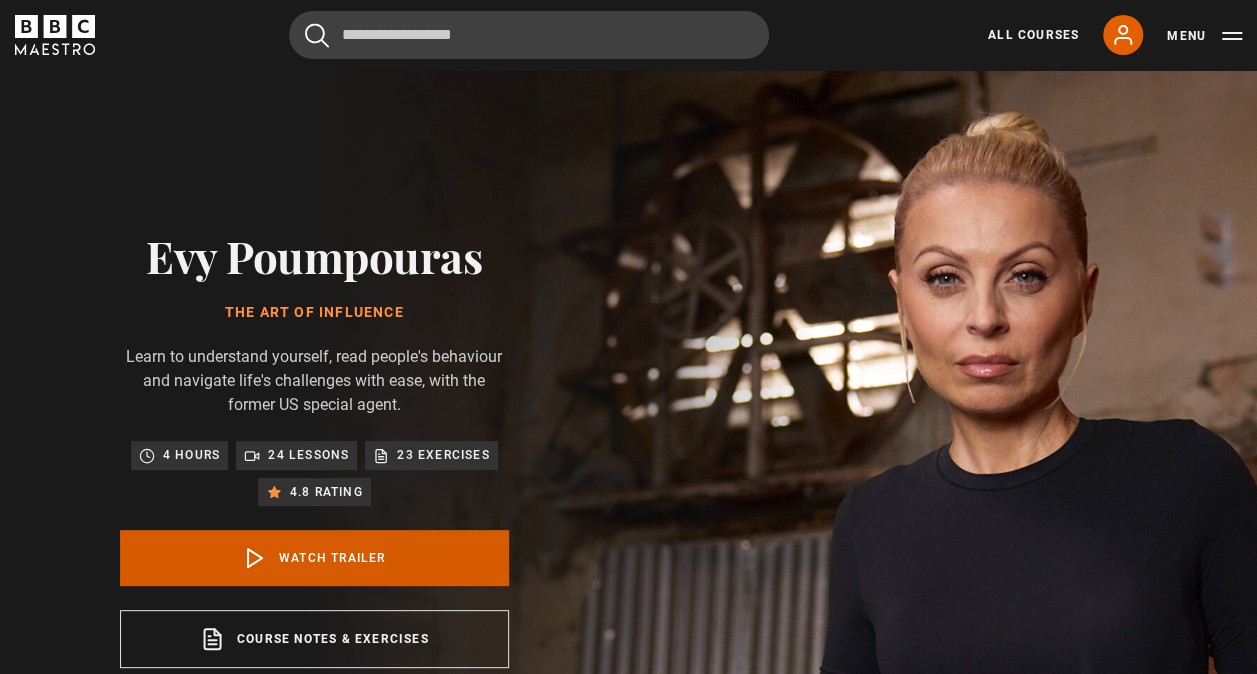 click on "Watch Trailer" at bounding box center [314, 558] 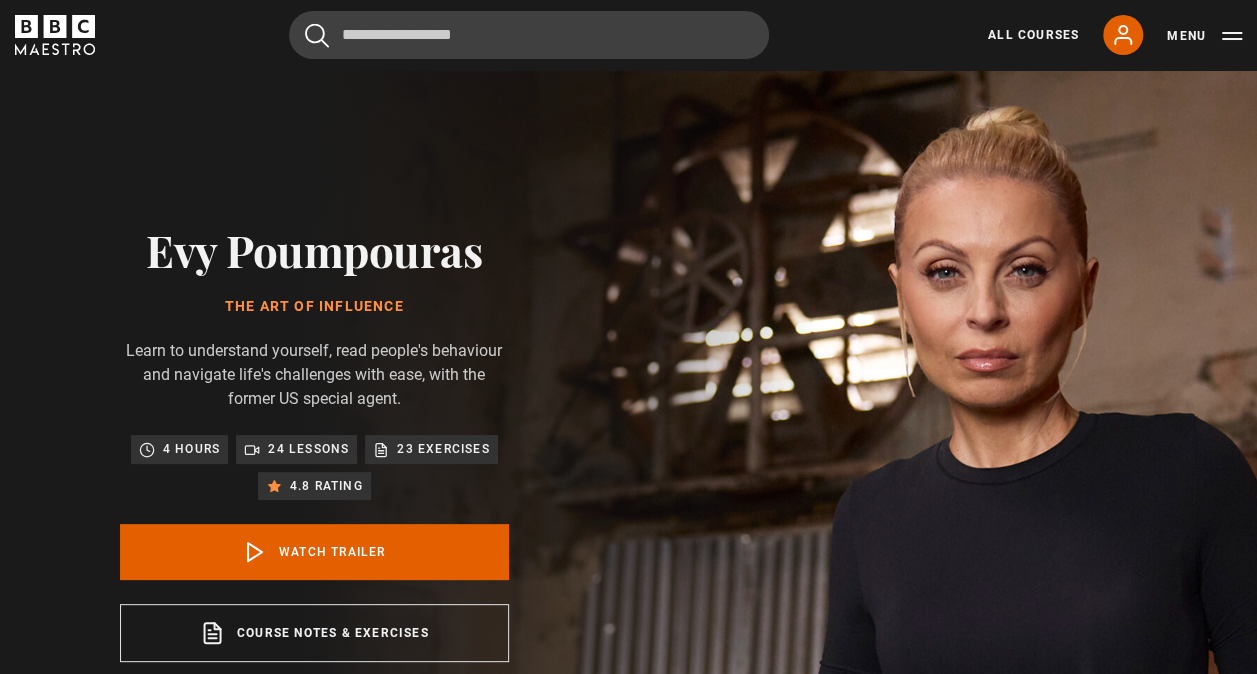 scroll, scrollTop: 0, scrollLeft: 0, axis: both 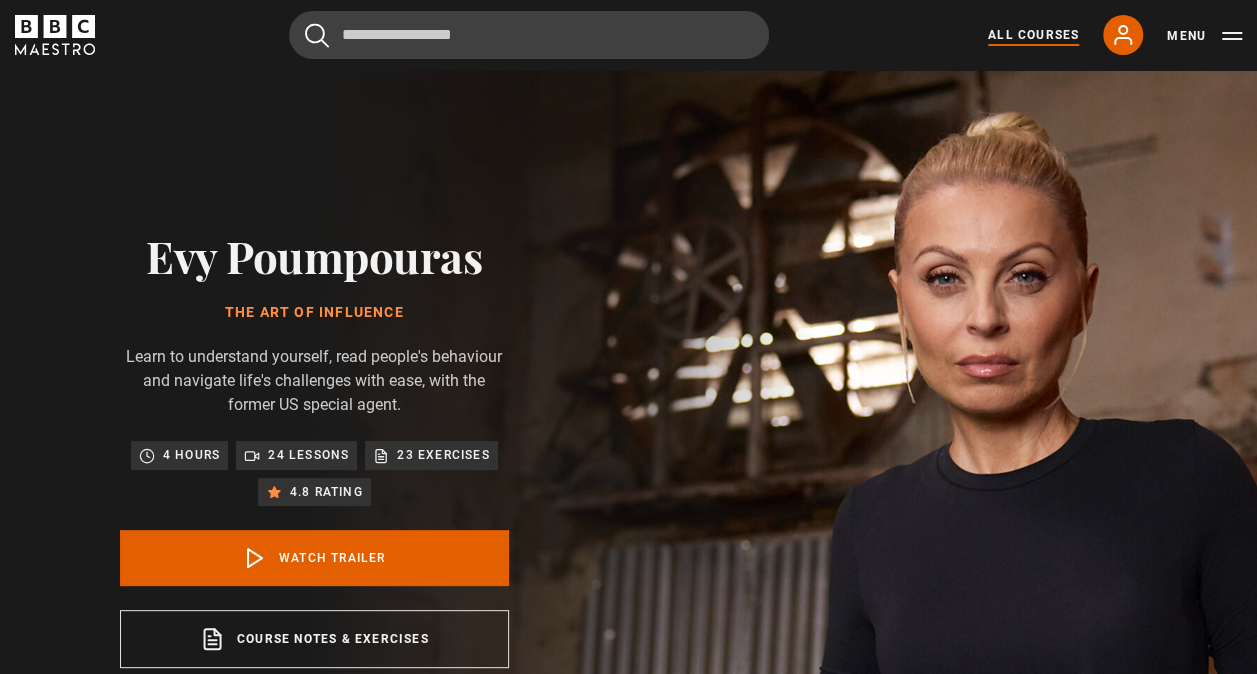 click on "All Courses" at bounding box center [1033, 35] 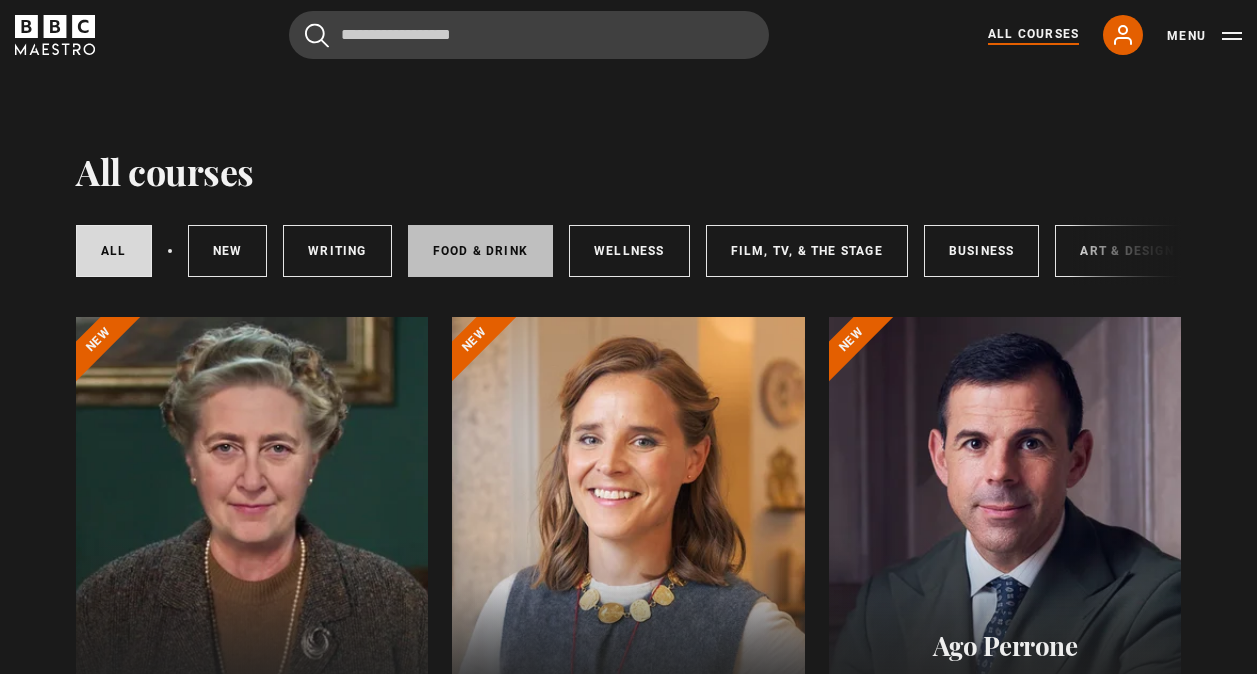 scroll, scrollTop: 0, scrollLeft: 0, axis: both 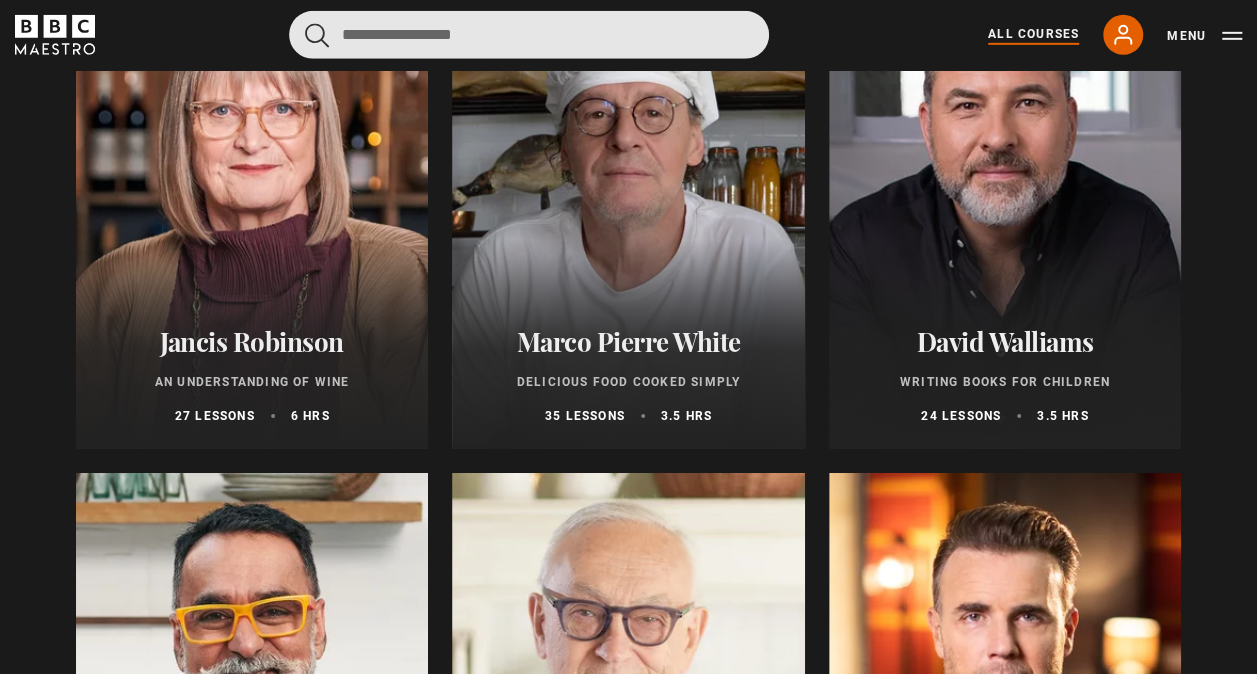 click at bounding box center [529, 35] 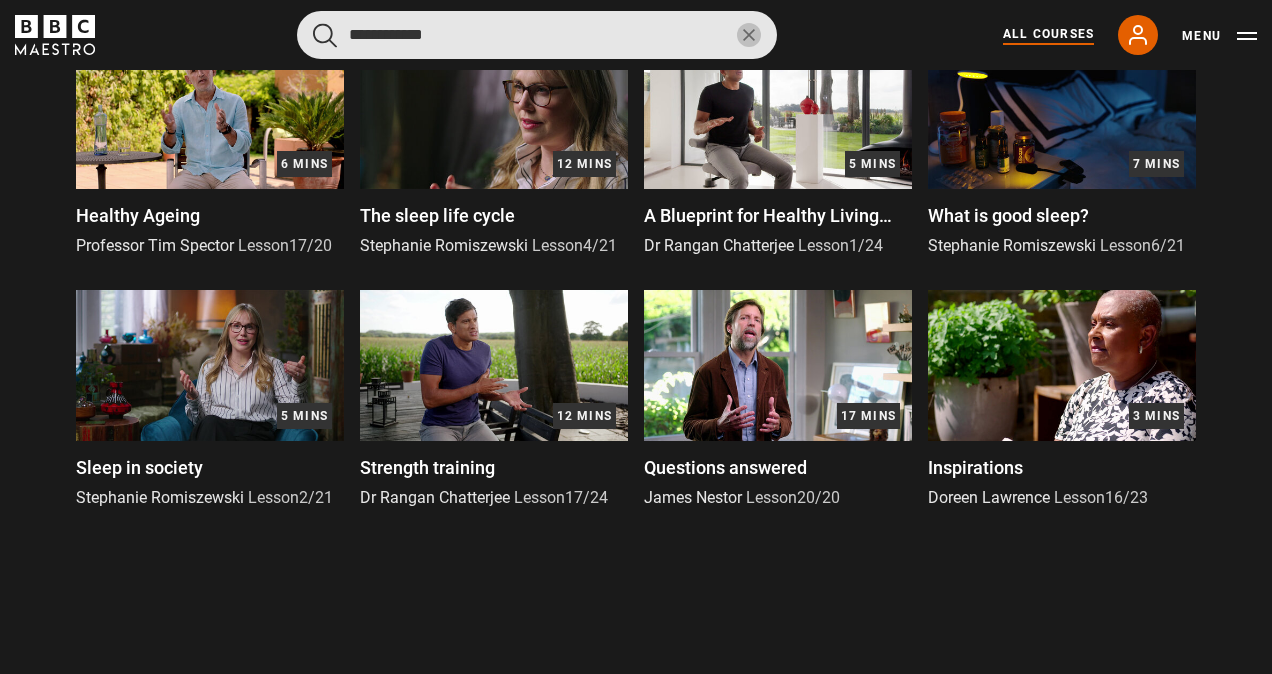 scroll, scrollTop: 1553, scrollLeft: 0, axis: vertical 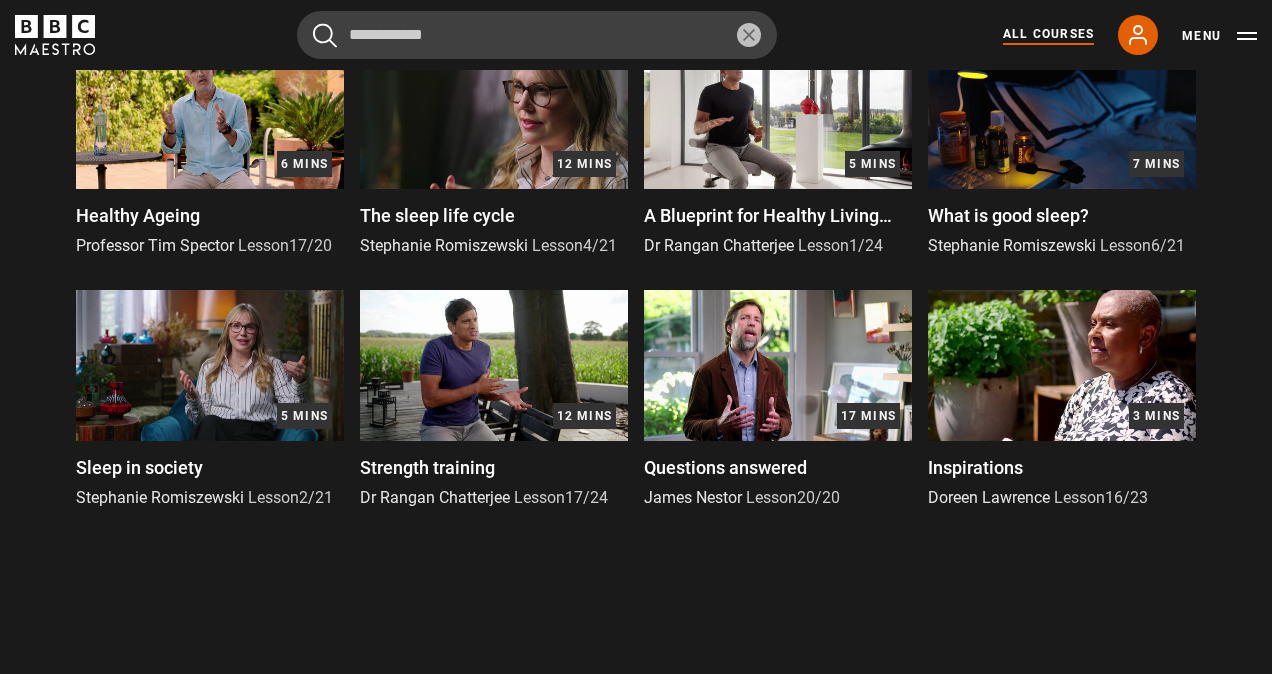 click at bounding box center (494, 365) 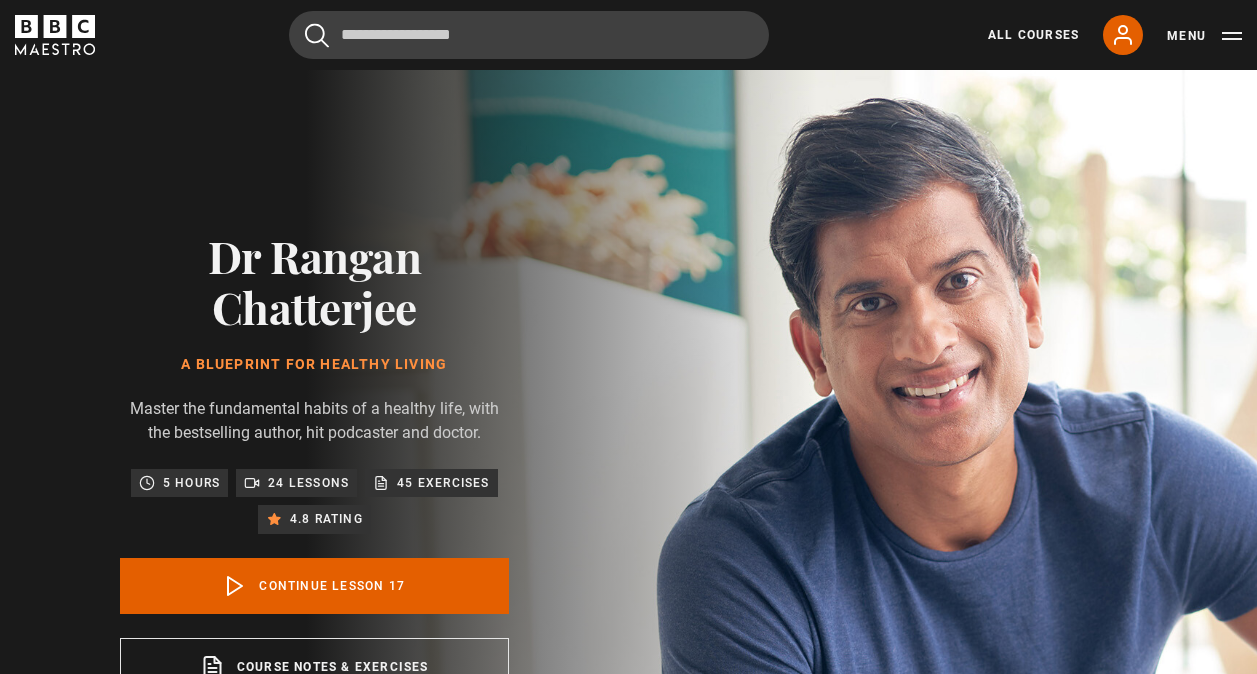 scroll, scrollTop: 855, scrollLeft: 0, axis: vertical 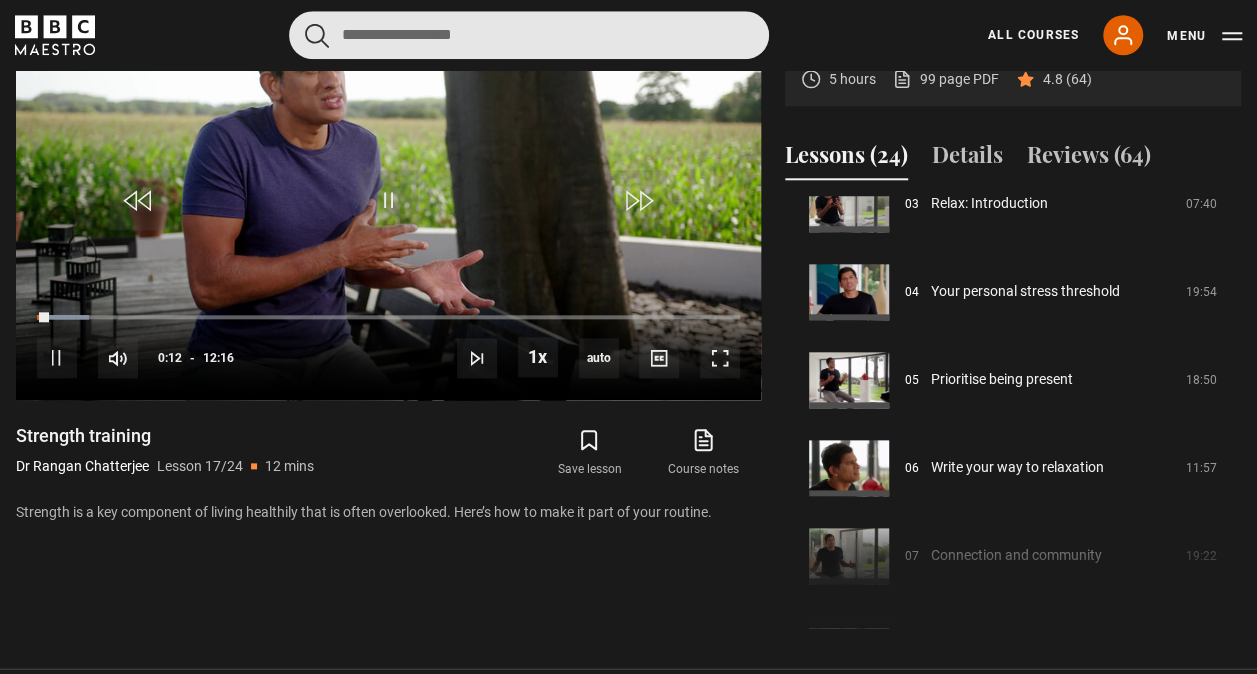 click at bounding box center [529, 35] 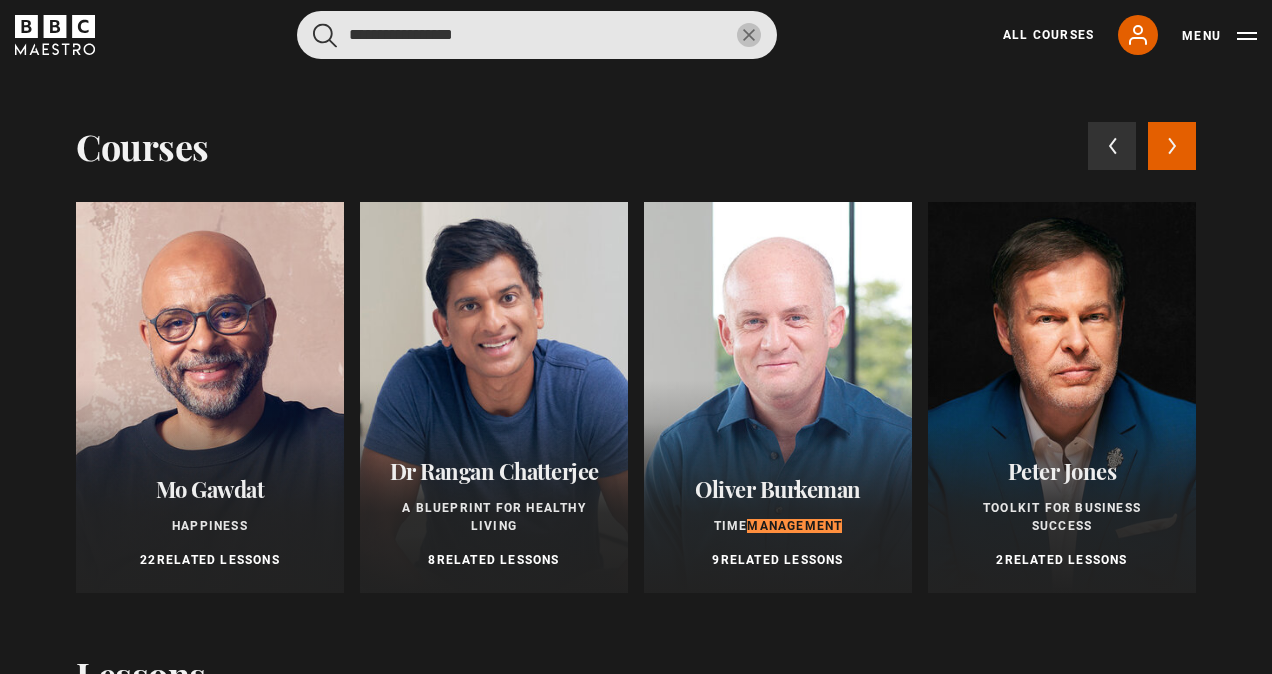 type on "**********" 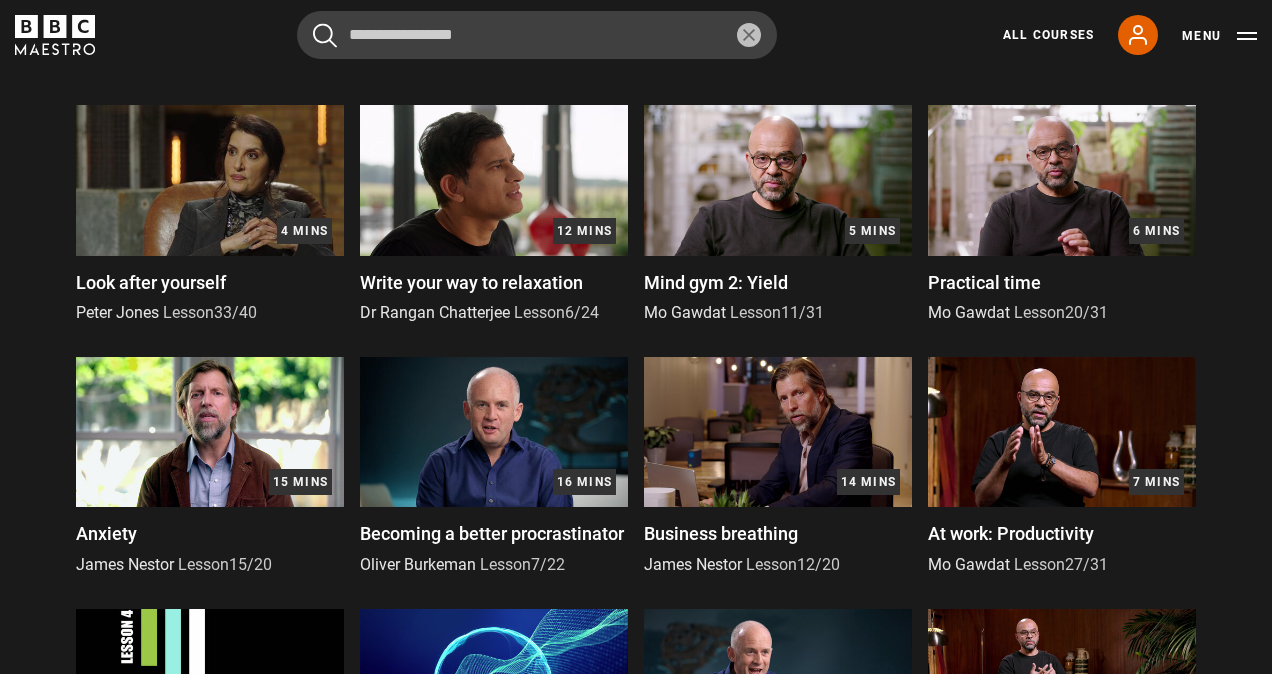 scroll, scrollTop: 1000, scrollLeft: 0, axis: vertical 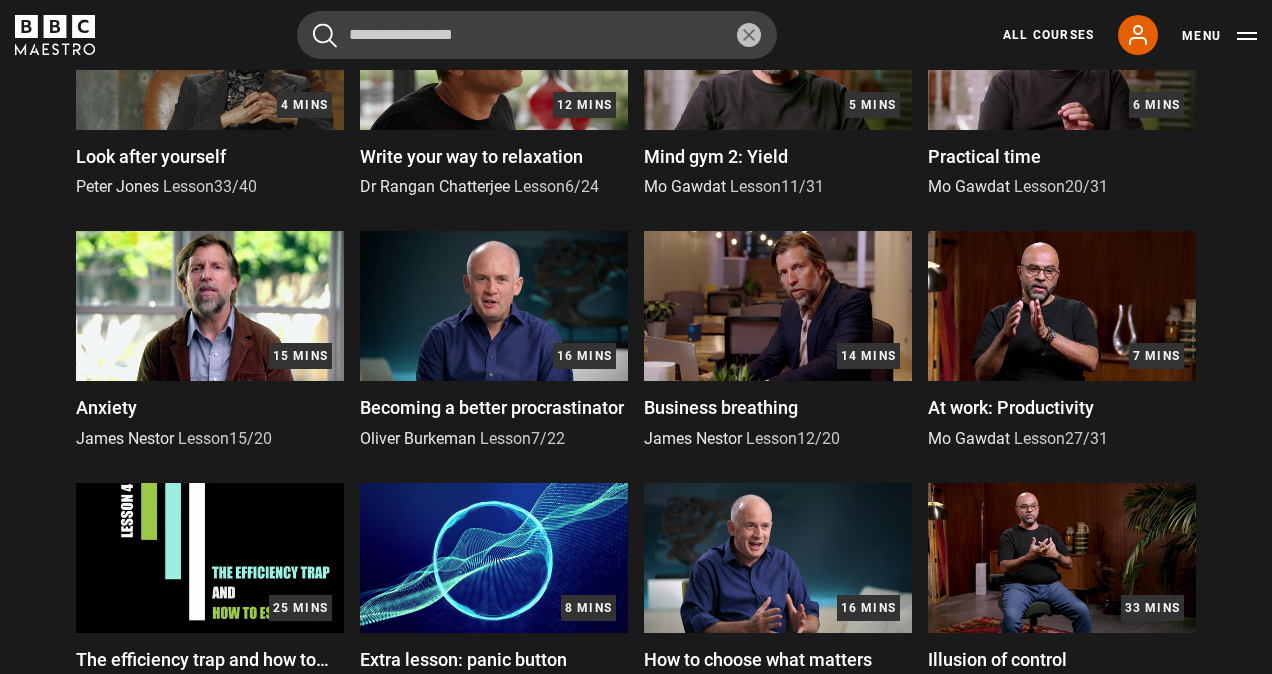 click on "Anxiety" at bounding box center (210, 407) 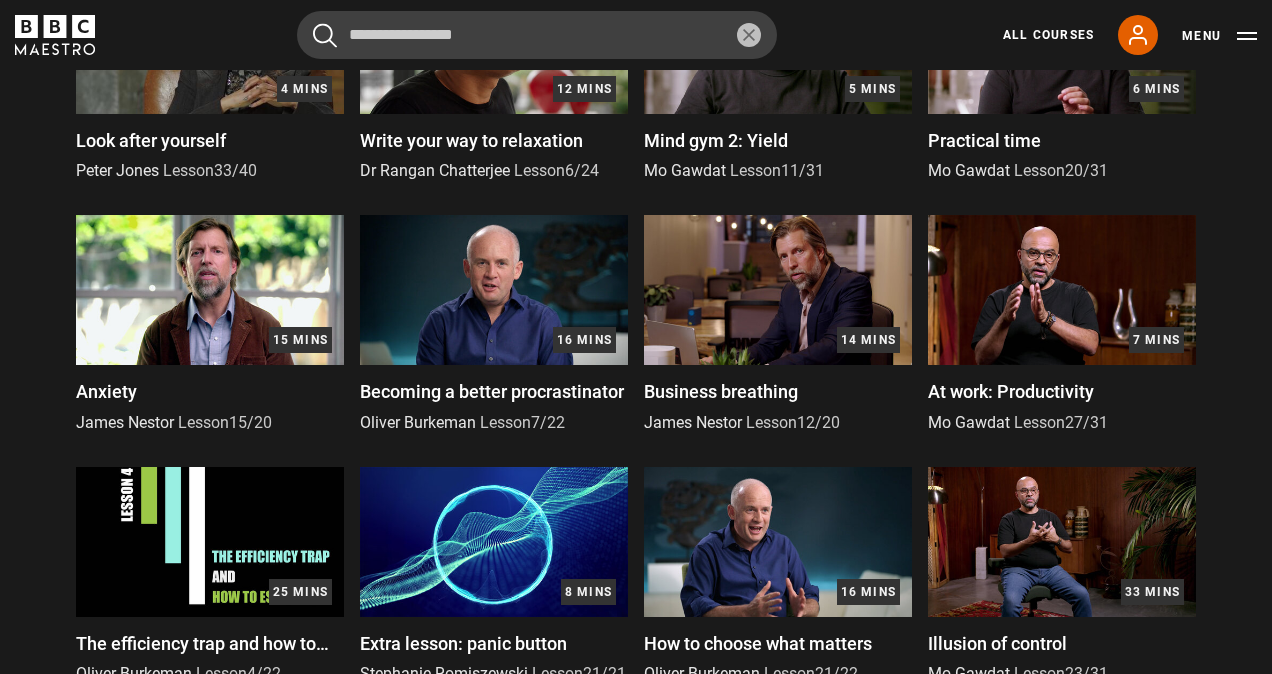 scroll, scrollTop: 900, scrollLeft: 0, axis: vertical 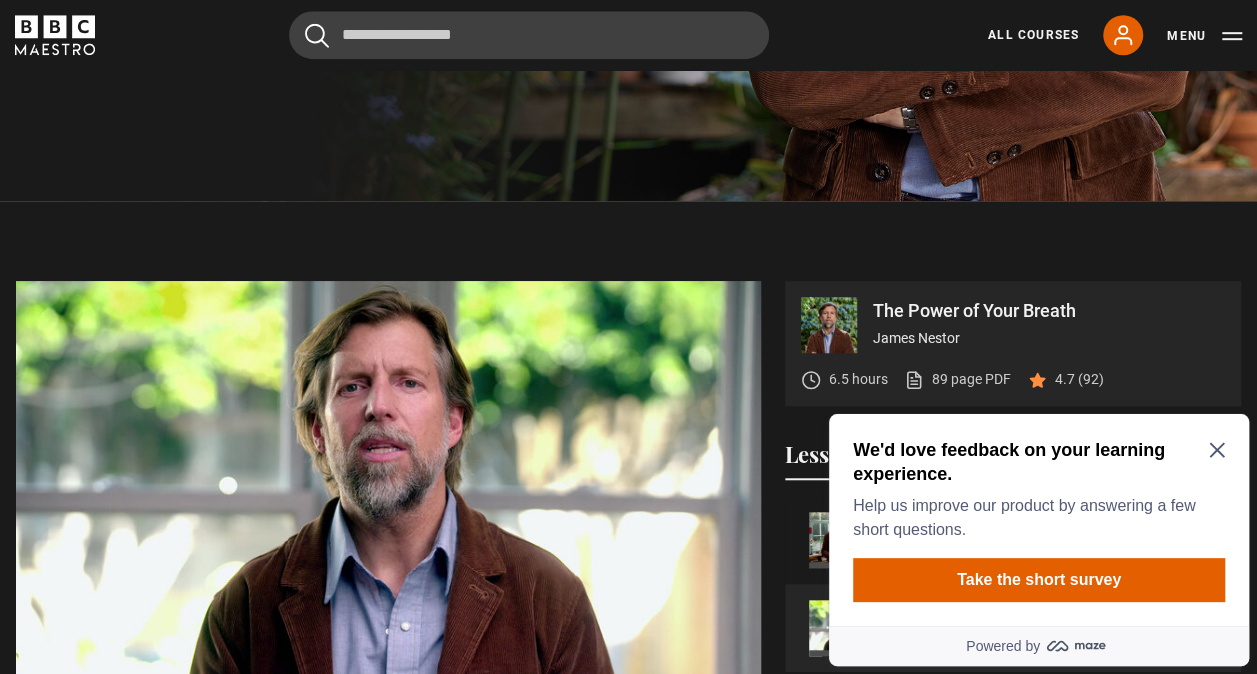 click 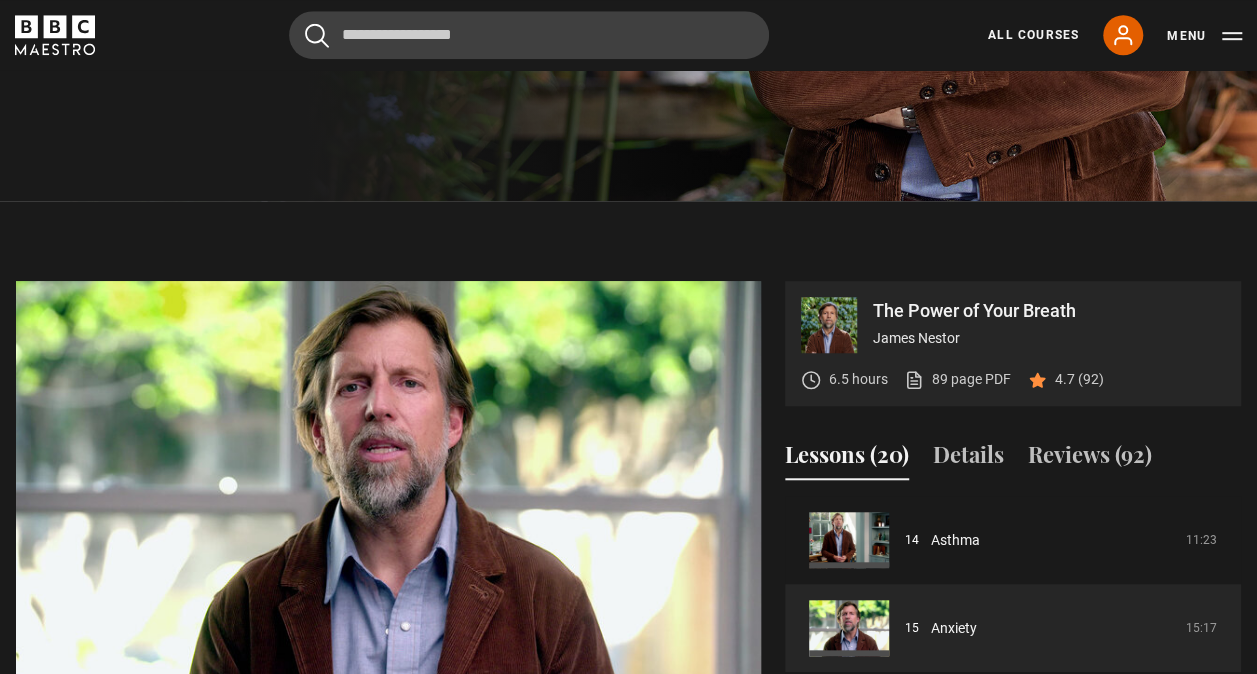 click on "The Power of Your Breath" at bounding box center [1049, 311] 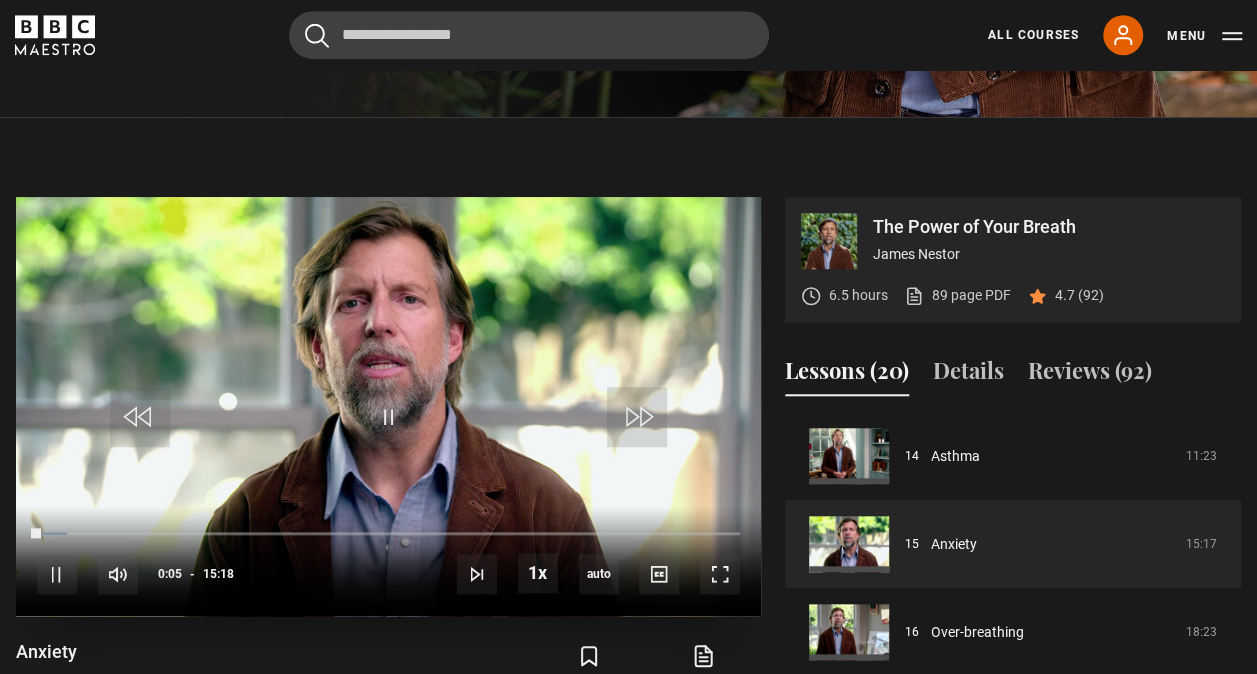 scroll, scrollTop: 703, scrollLeft: 0, axis: vertical 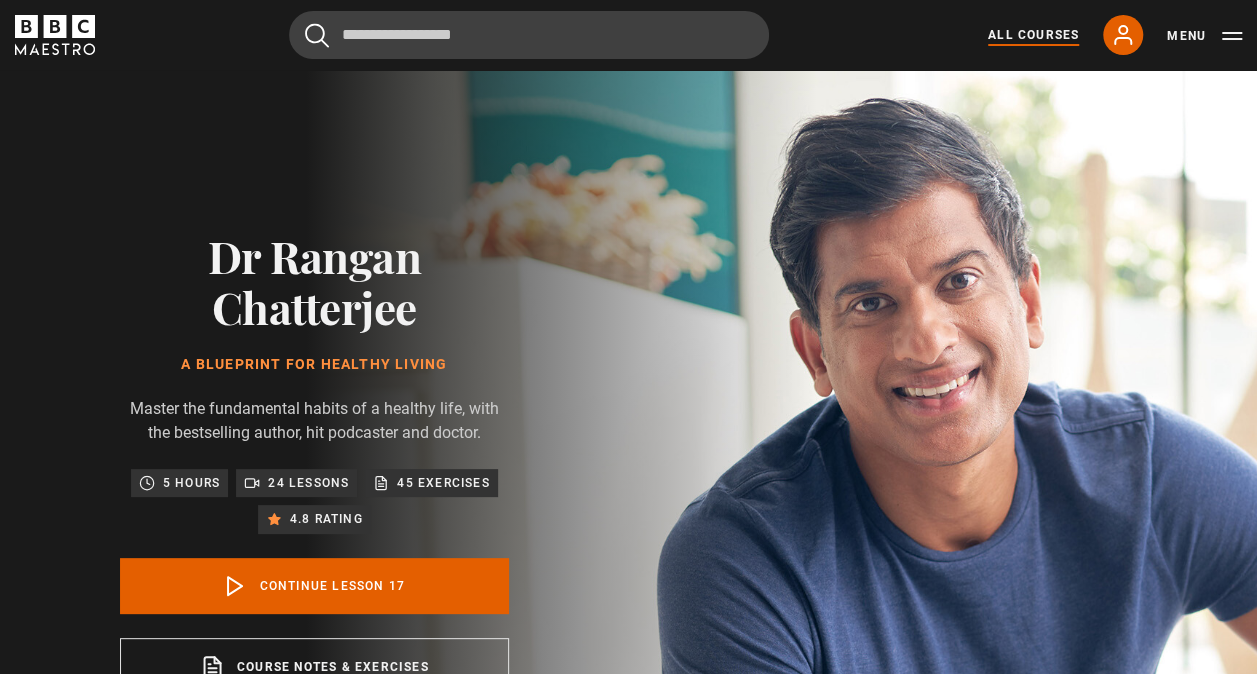 click on "All Courses" at bounding box center (1033, 35) 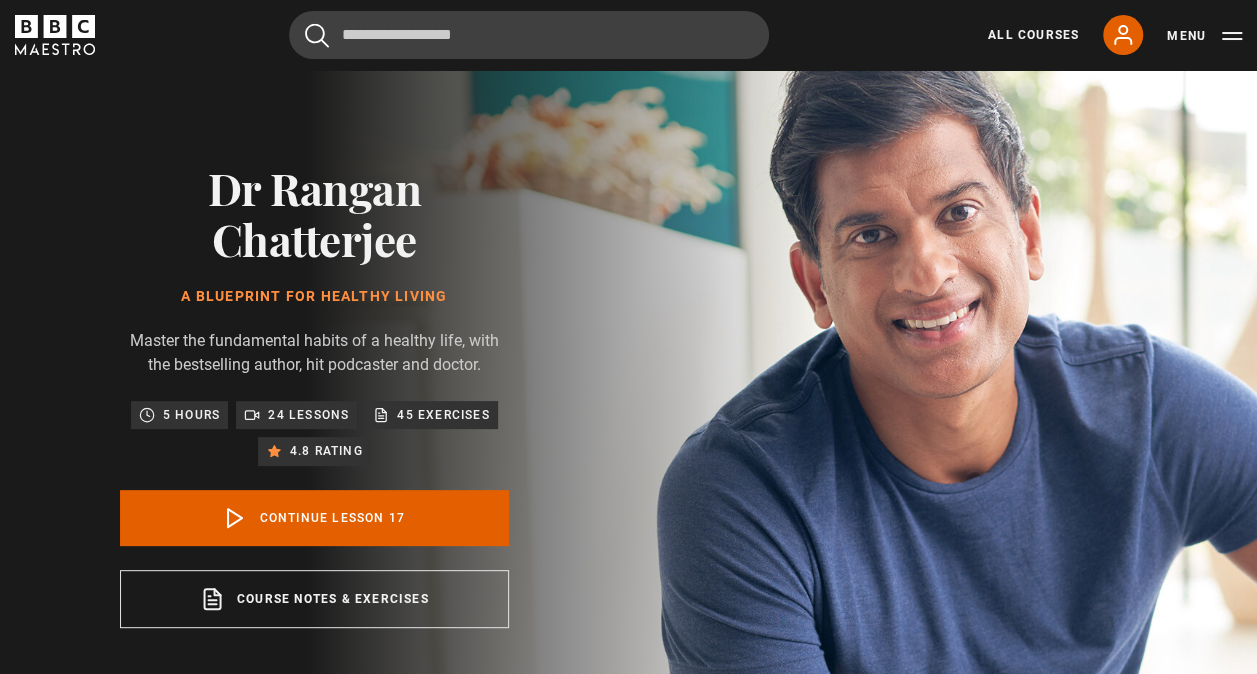 scroll, scrollTop: 100, scrollLeft: 0, axis: vertical 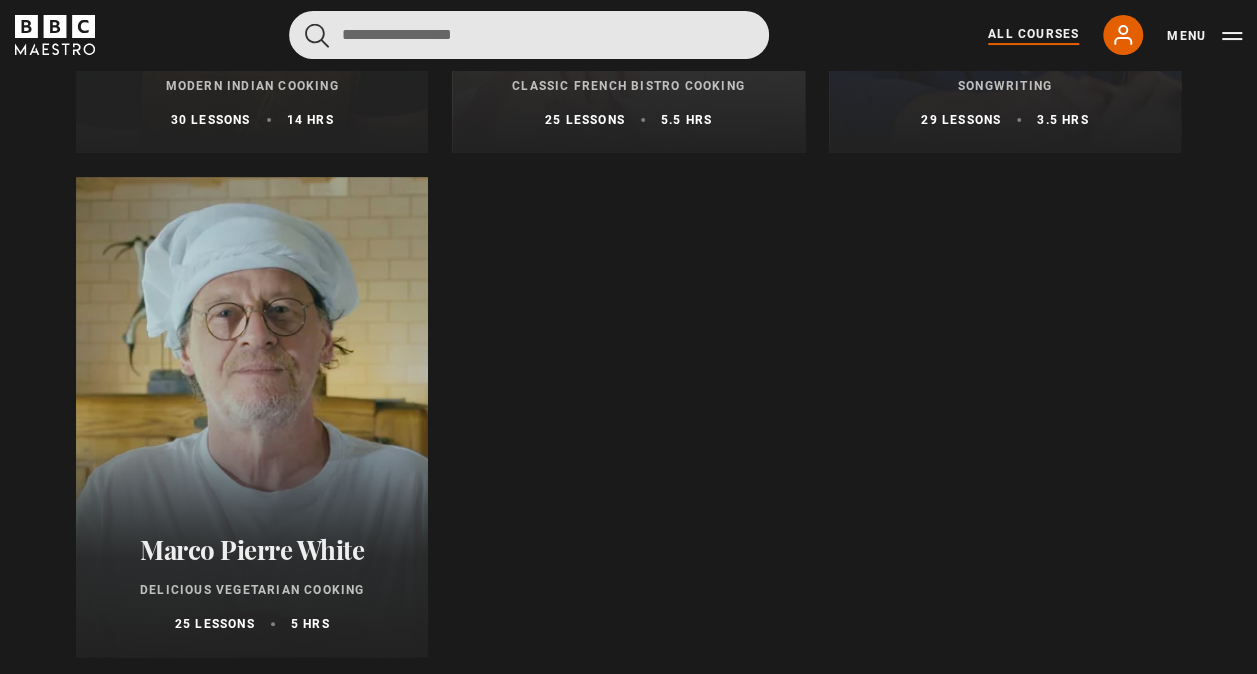 click at bounding box center [529, 35] 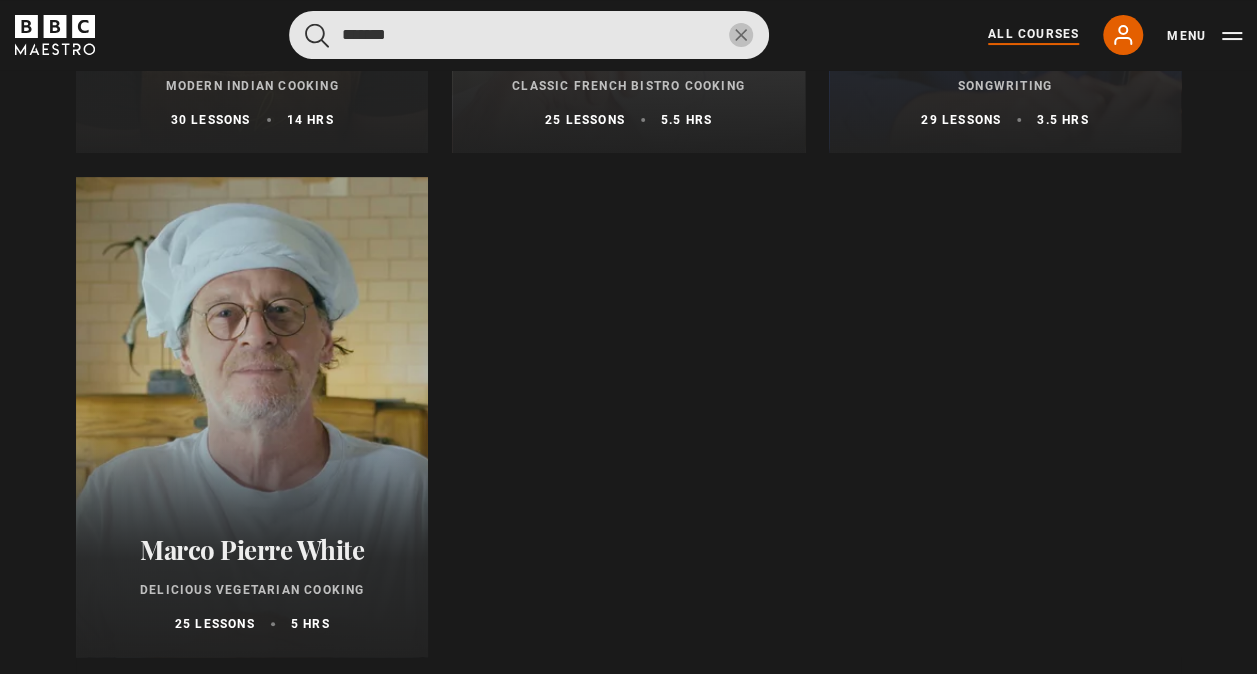 type on "*******" 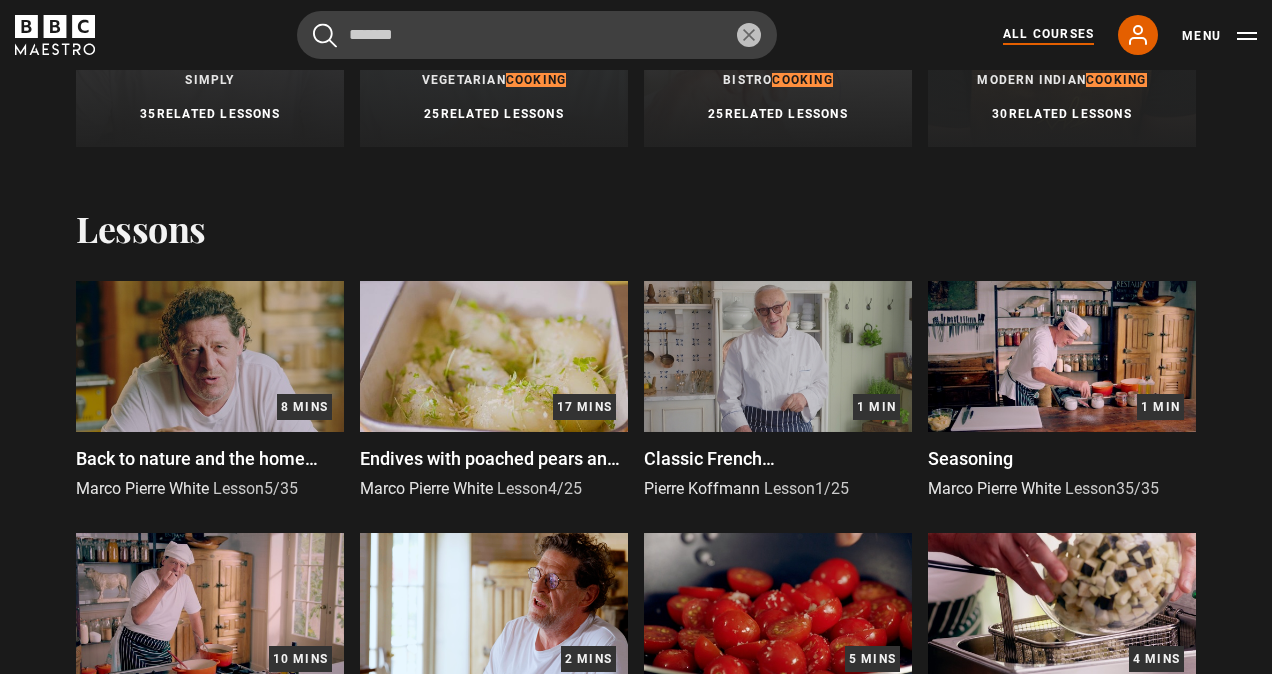 scroll, scrollTop: 500, scrollLeft: 0, axis: vertical 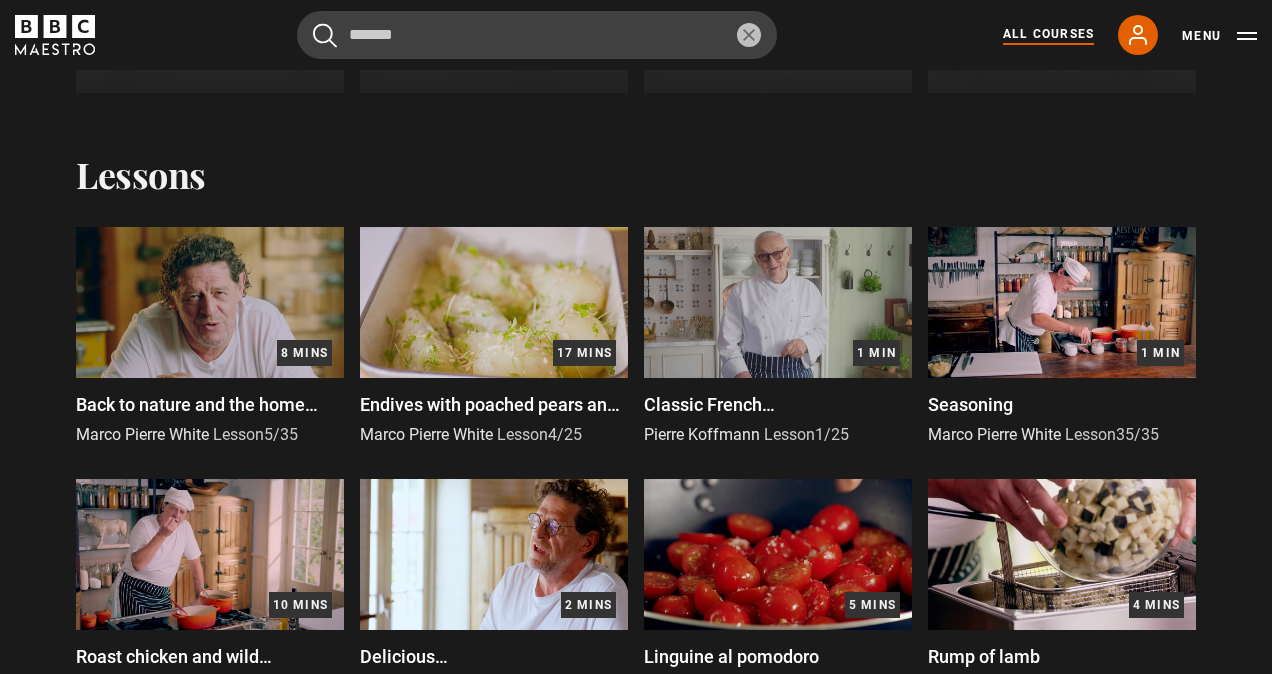 click at bounding box center (494, 302) 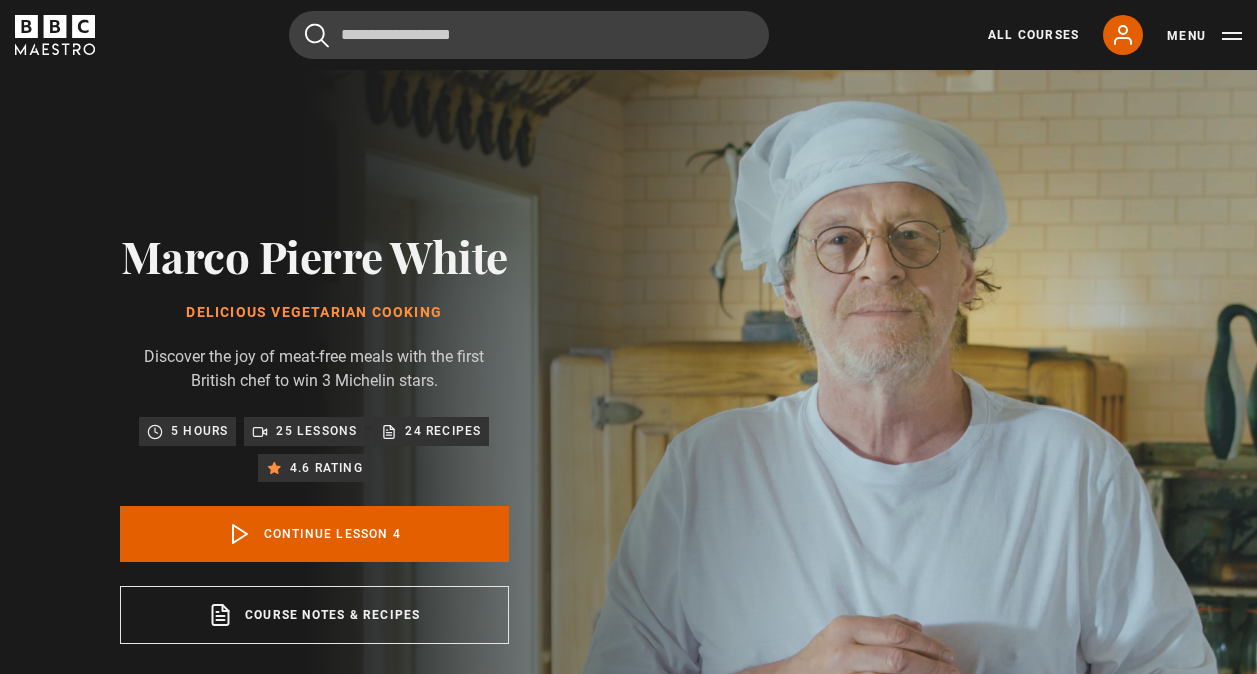 scroll, scrollTop: 803, scrollLeft: 0, axis: vertical 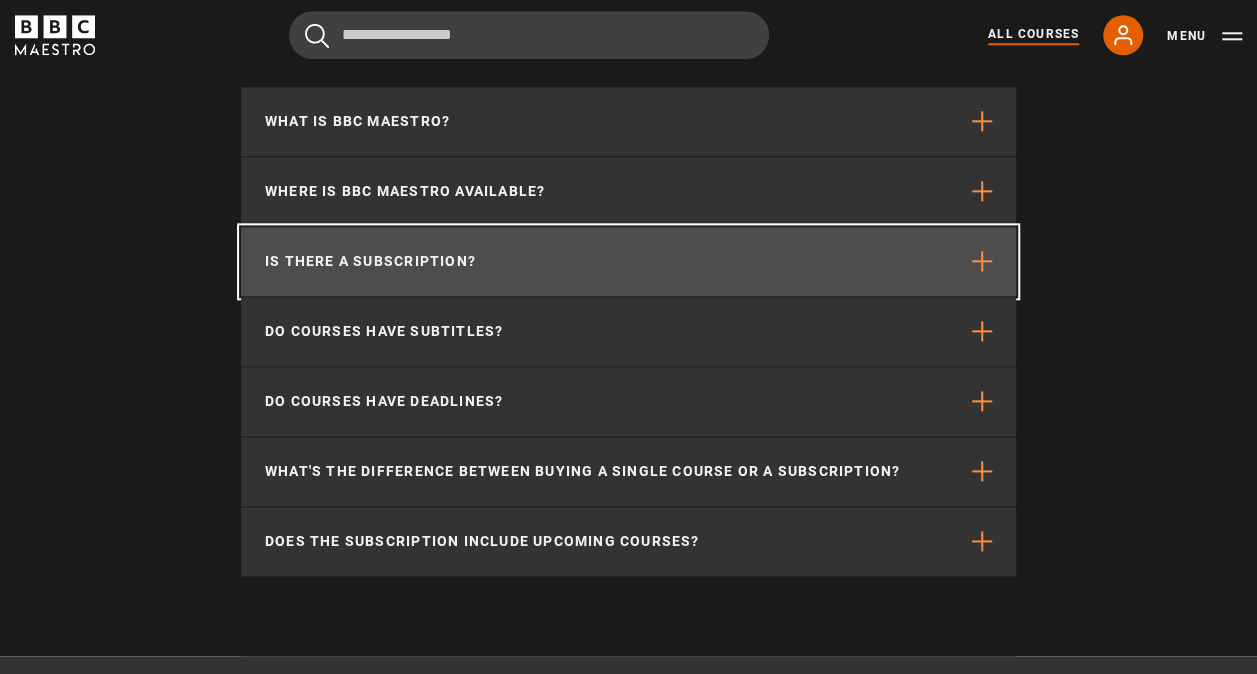 click on "Is there a subscription?" at bounding box center (628, 261) 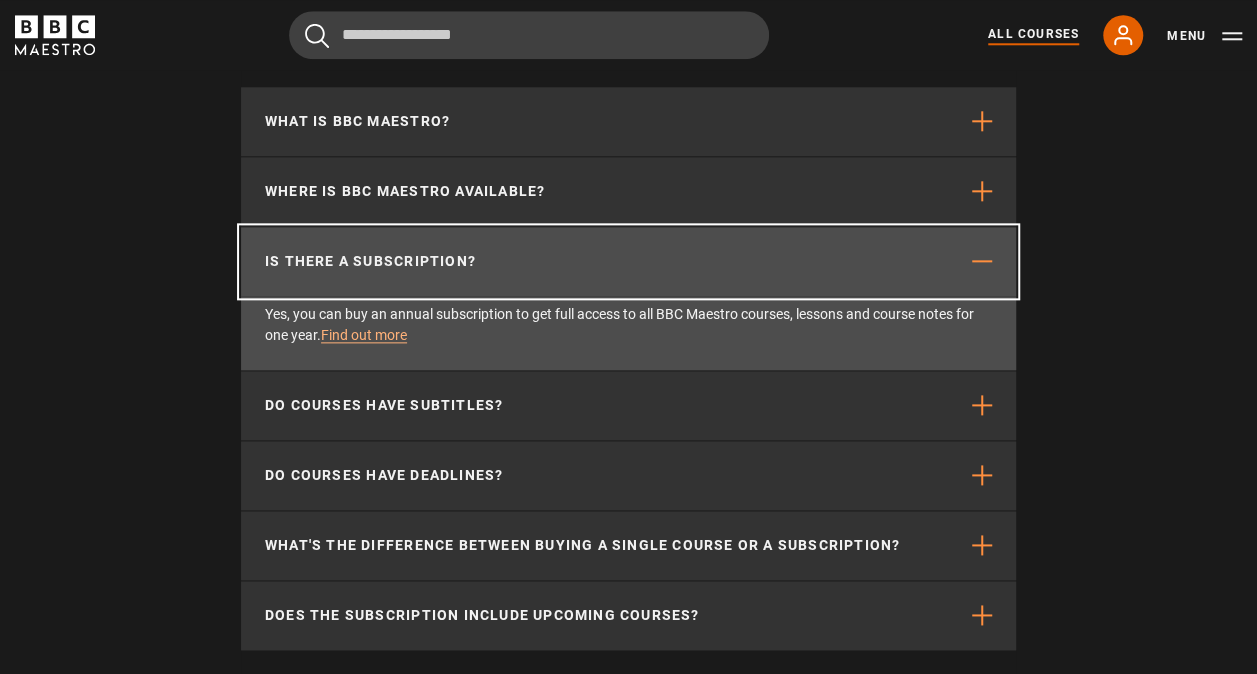 click on "Is there a subscription?" at bounding box center (628, 261) 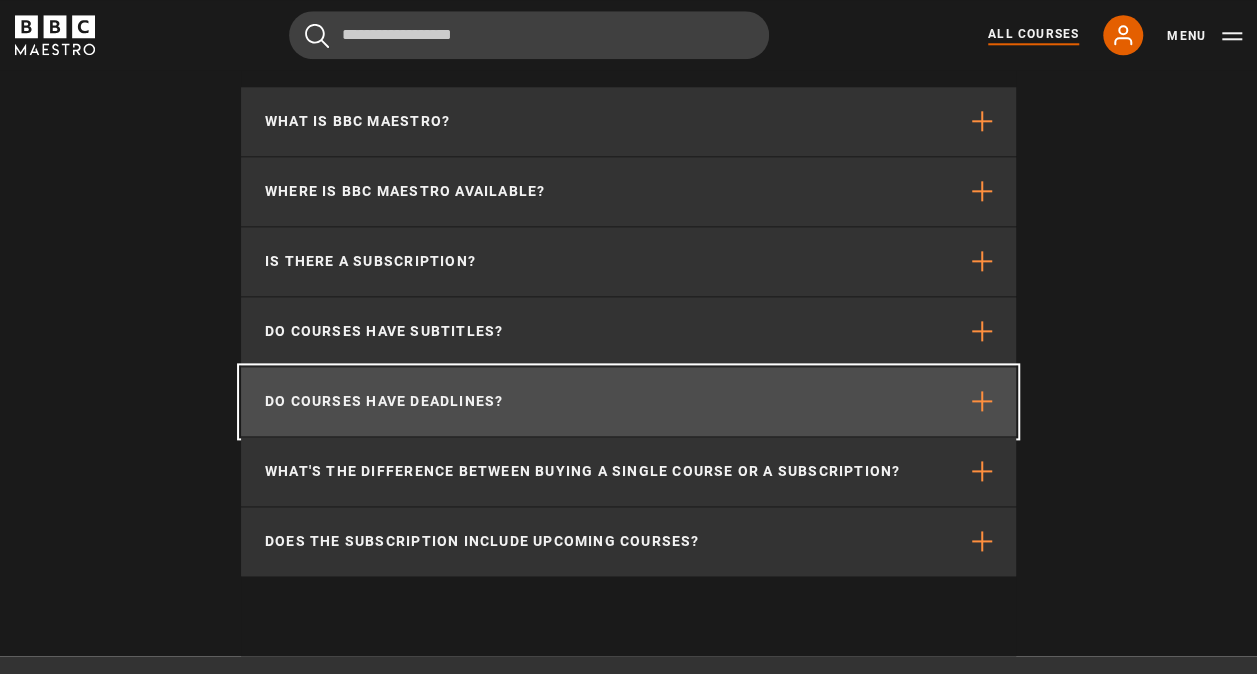 click on "Do courses have deadlines?" at bounding box center [628, 401] 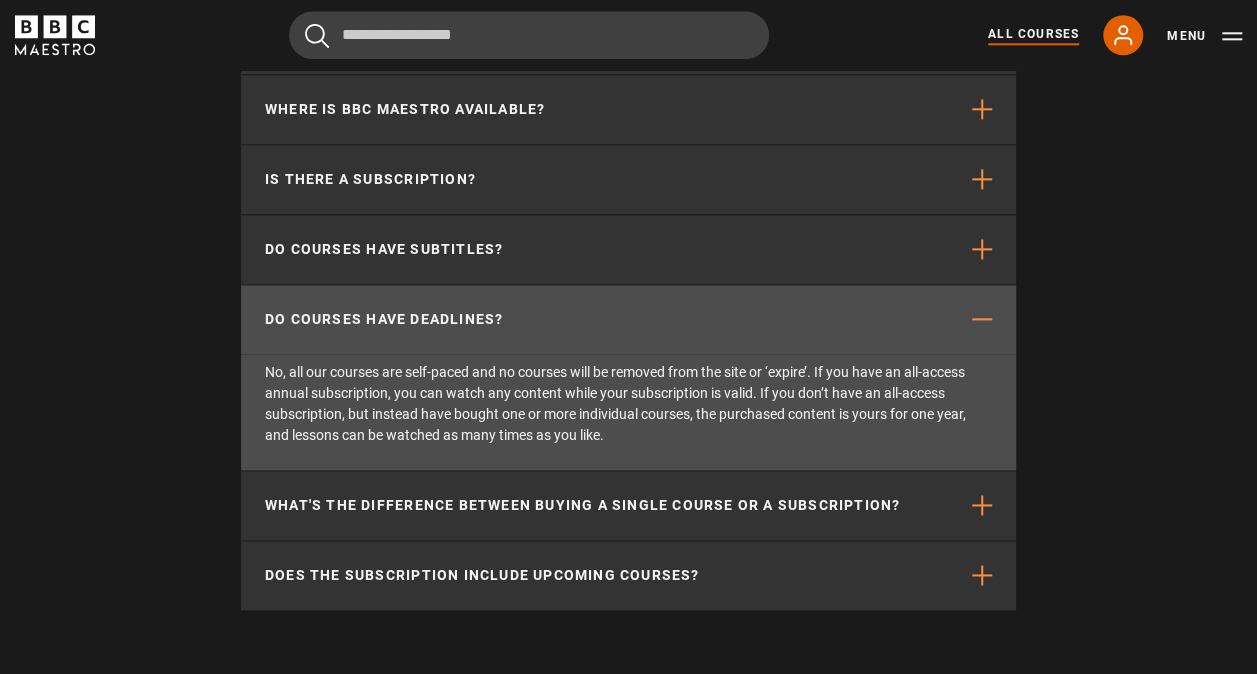 scroll, scrollTop: 8700, scrollLeft: 0, axis: vertical 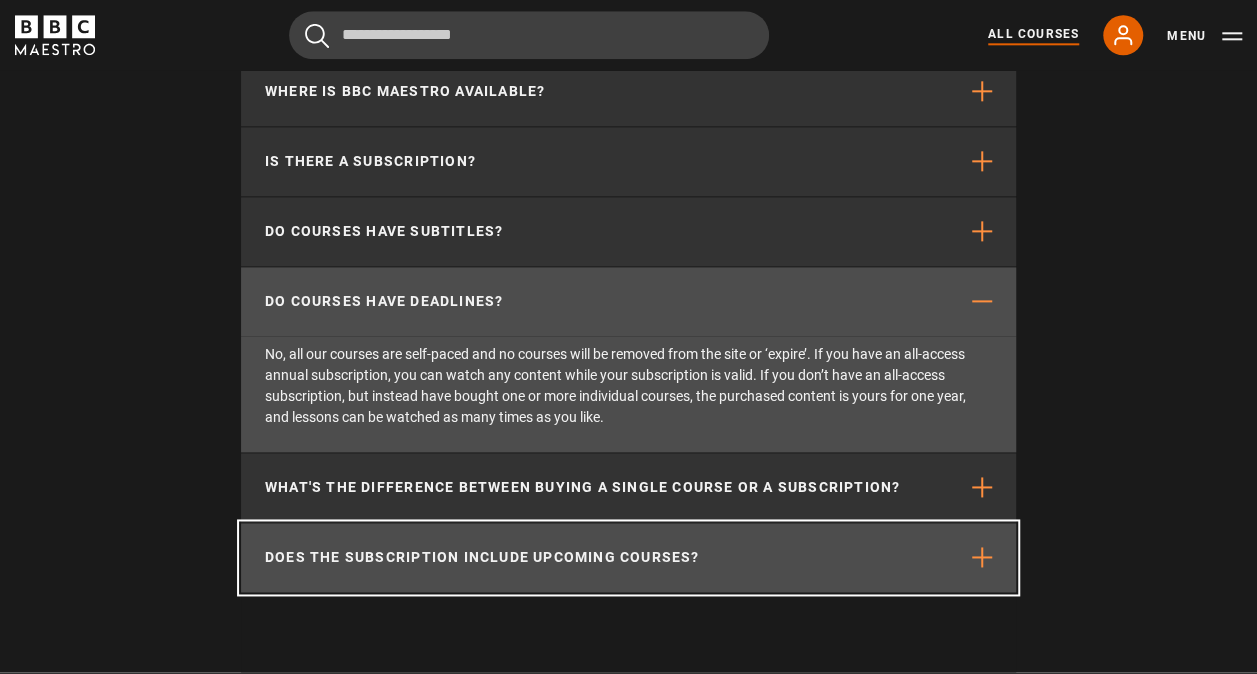 click on "Does the subscription include upcoming courses?" at bounding box center [482, 557] 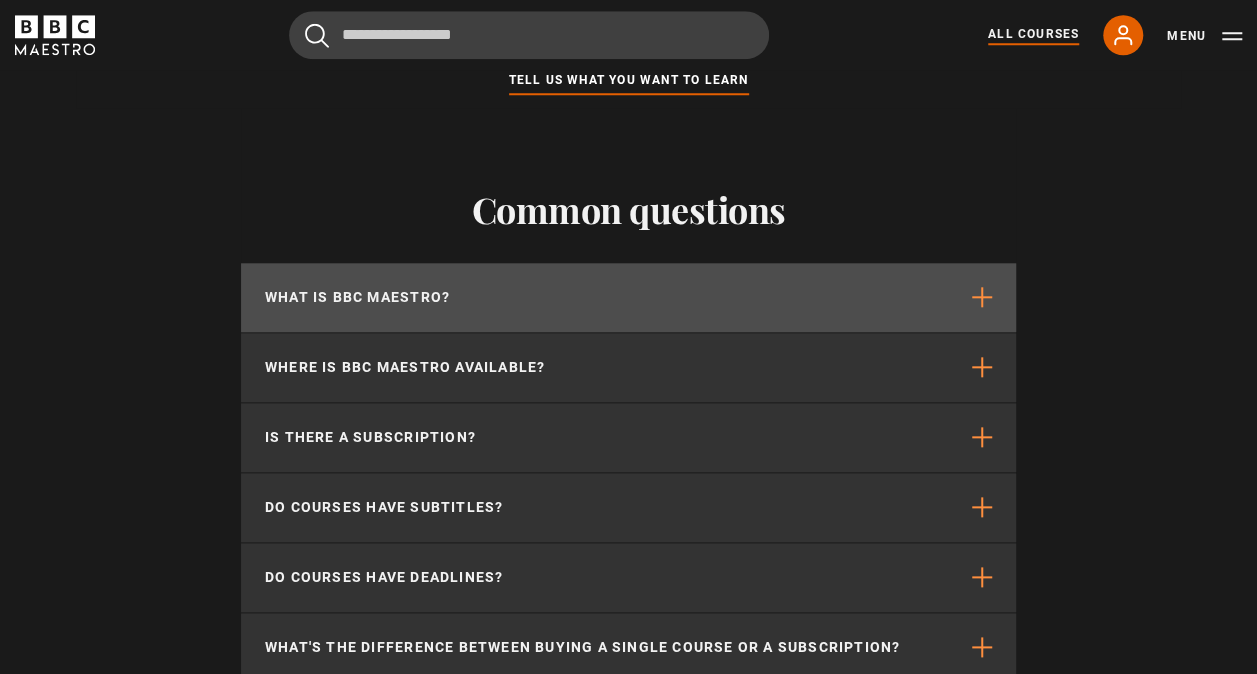 scroll, scrollTop: 8400, scrollLeft: 0, axis: vertical 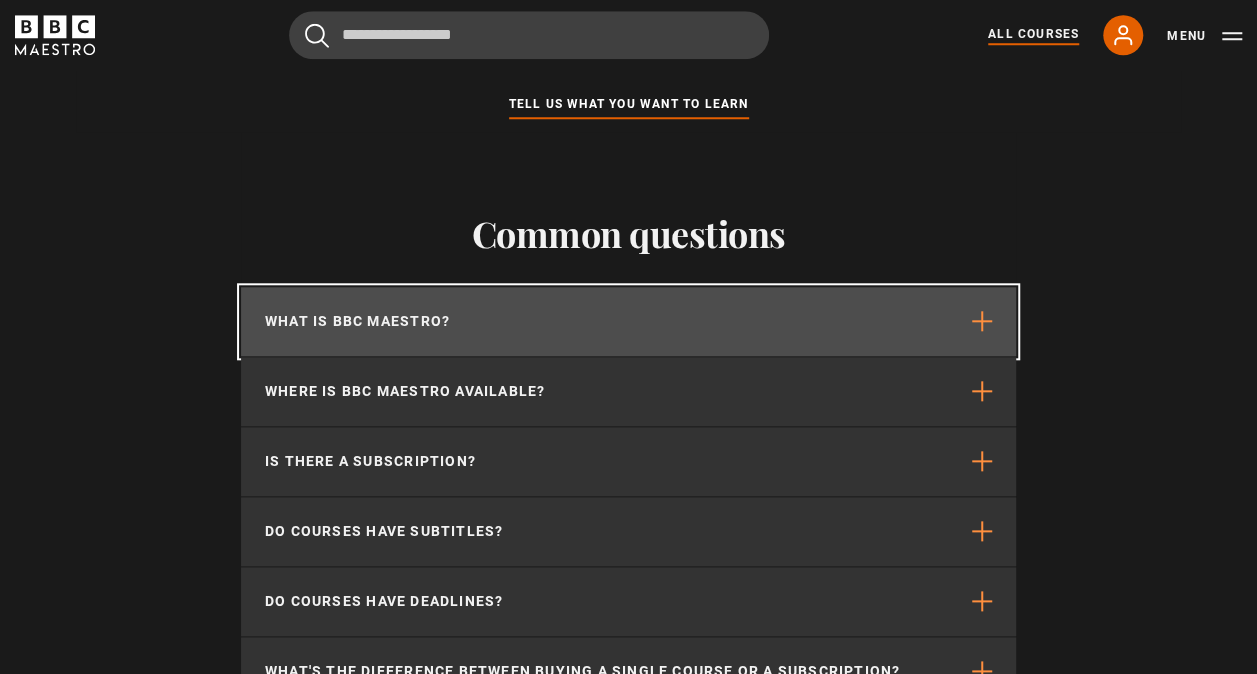click on "What is BBC Maestro?" at bounding box center (628, 321) 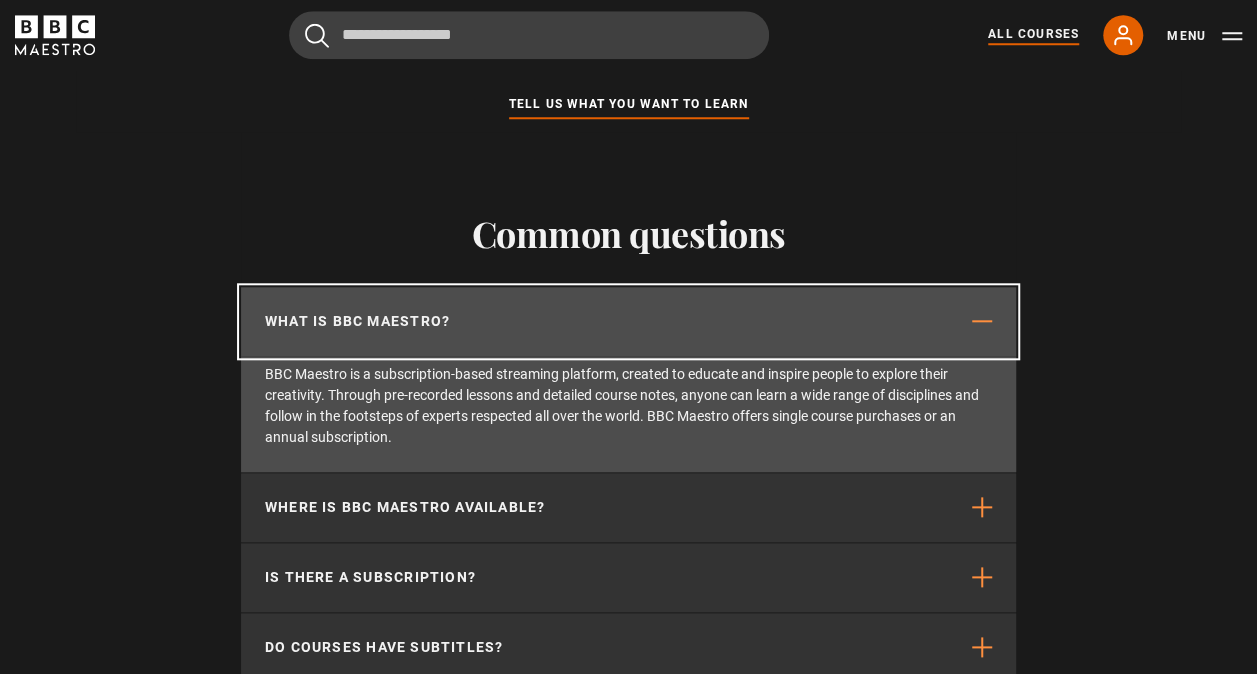 click on "What is BBC Maestro?" at bounding box center [628, 321] 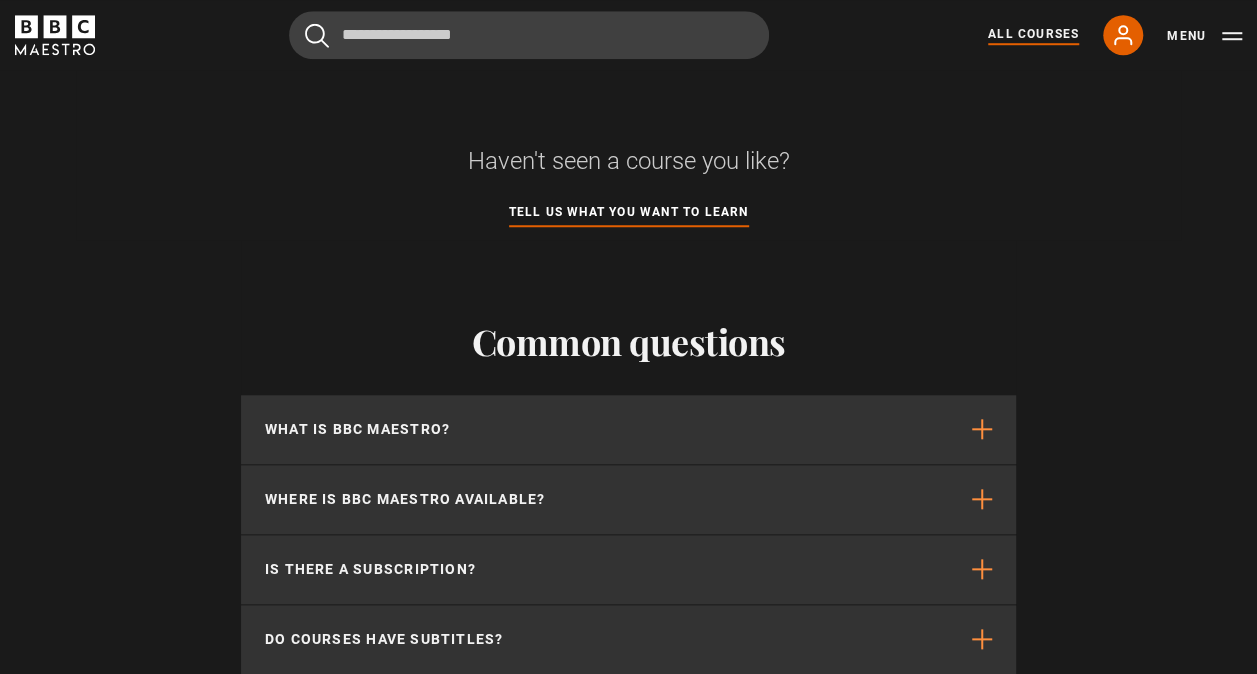 scroll, scrollTop: 8100, scrollLeft: 0, axis: vertical 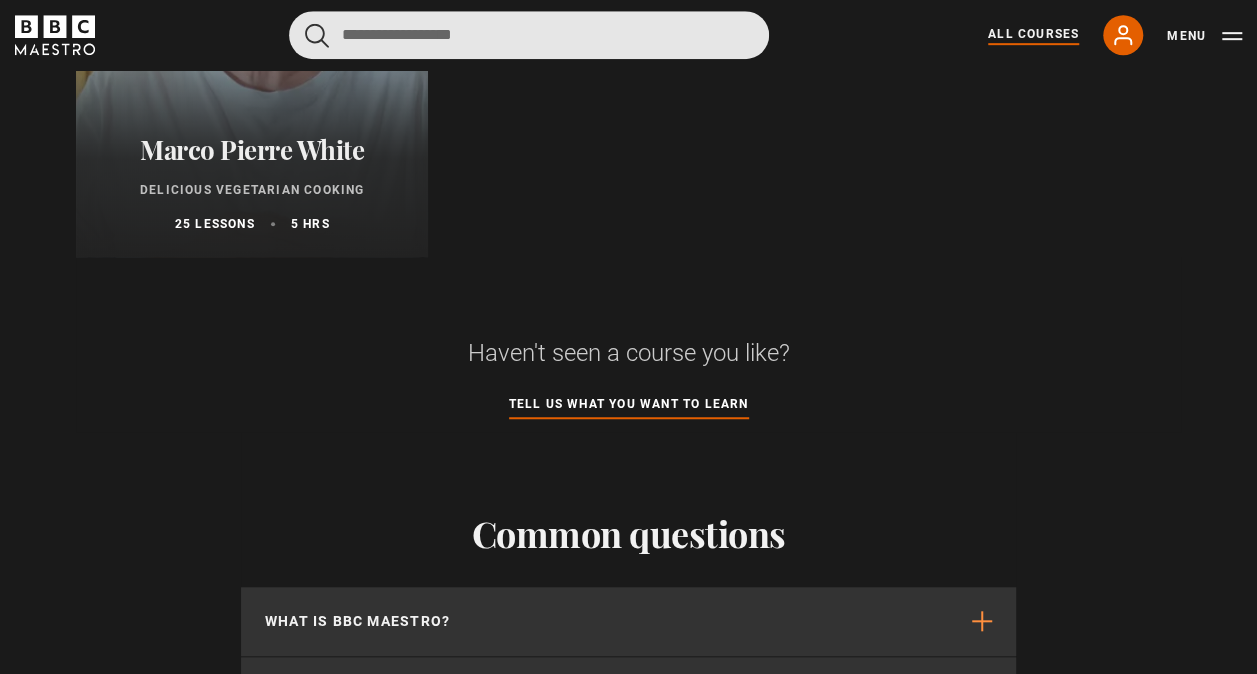 click at bounding box center (529, 35) 